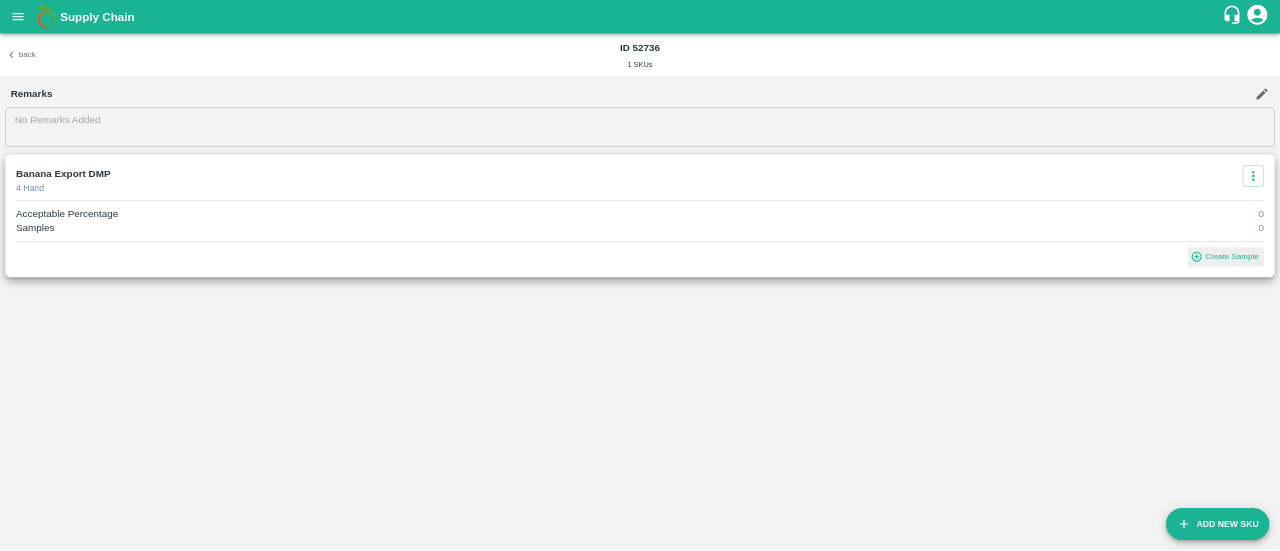 scroll, scrollTop: 0, scrollLeft: 0, axis: both 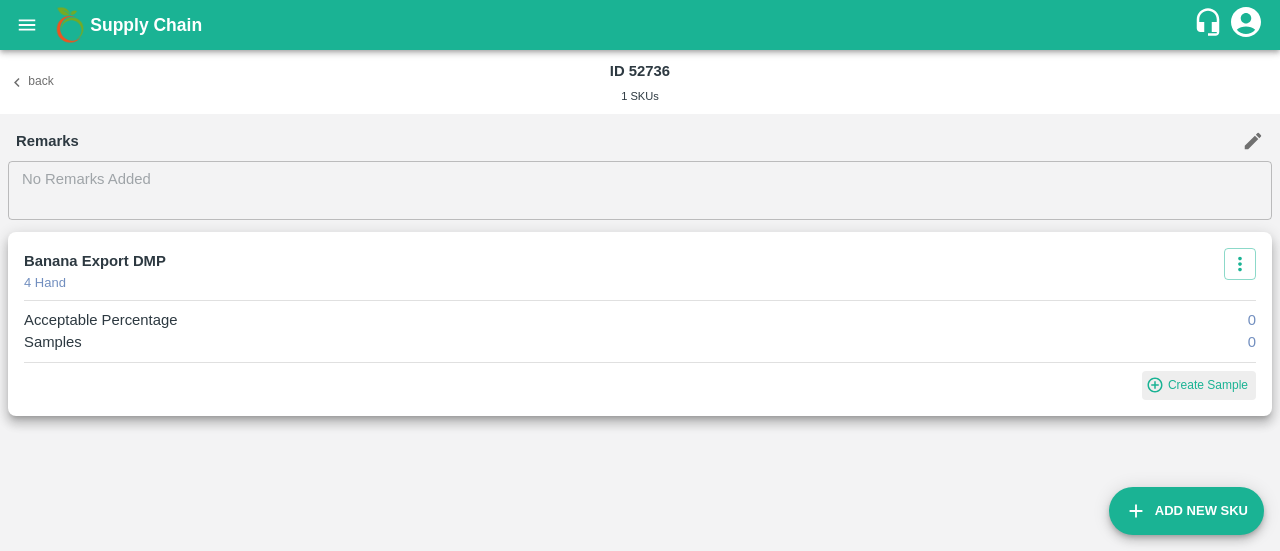click 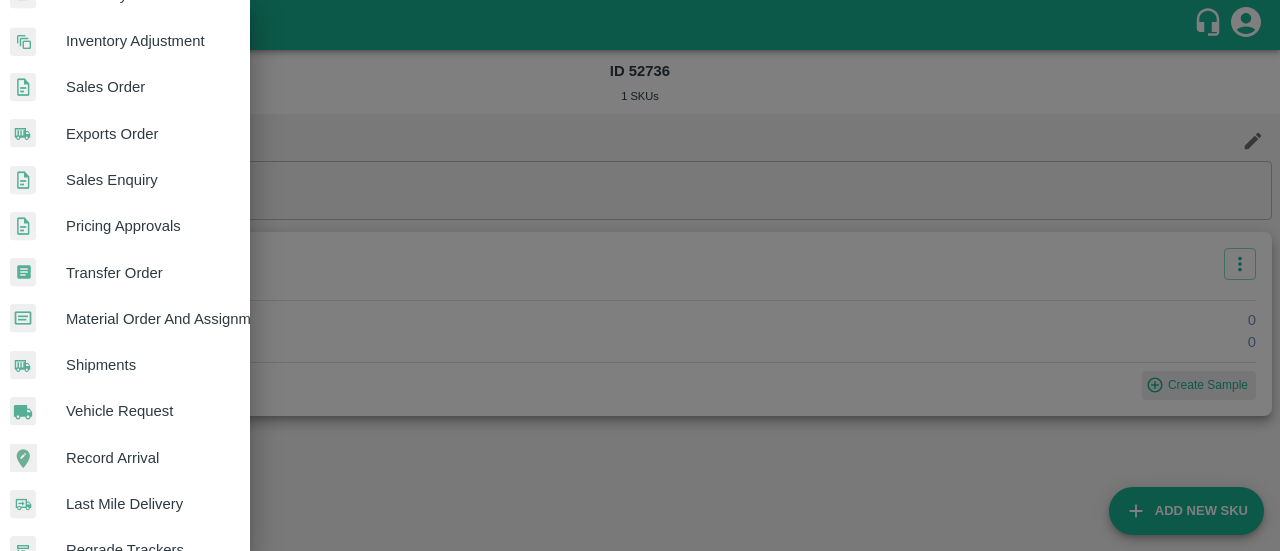 scroll, scrollTop: 553, scrollLeft: 8, axis: both 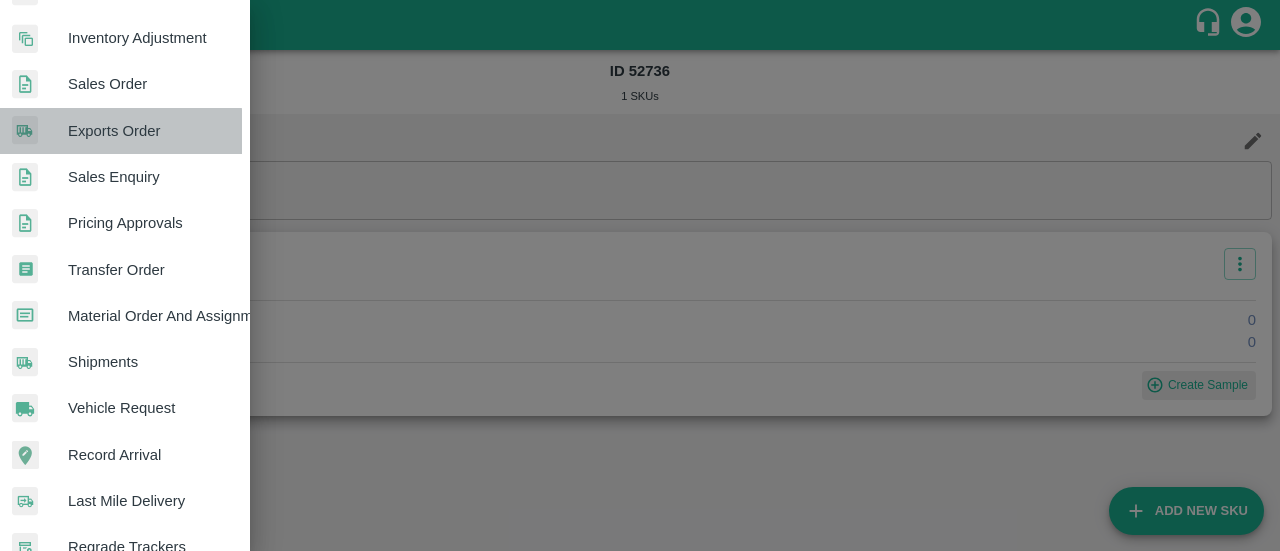 click on "Exports Order" at bounding box center (147, 131) 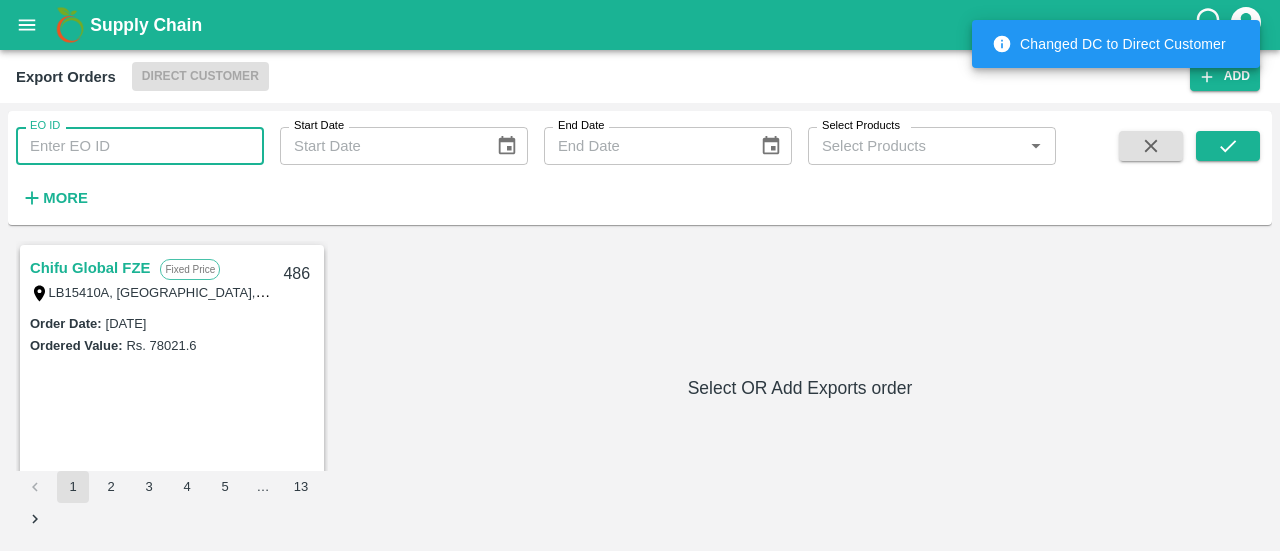 click on "EO ID" at bounding box center [140, 146] 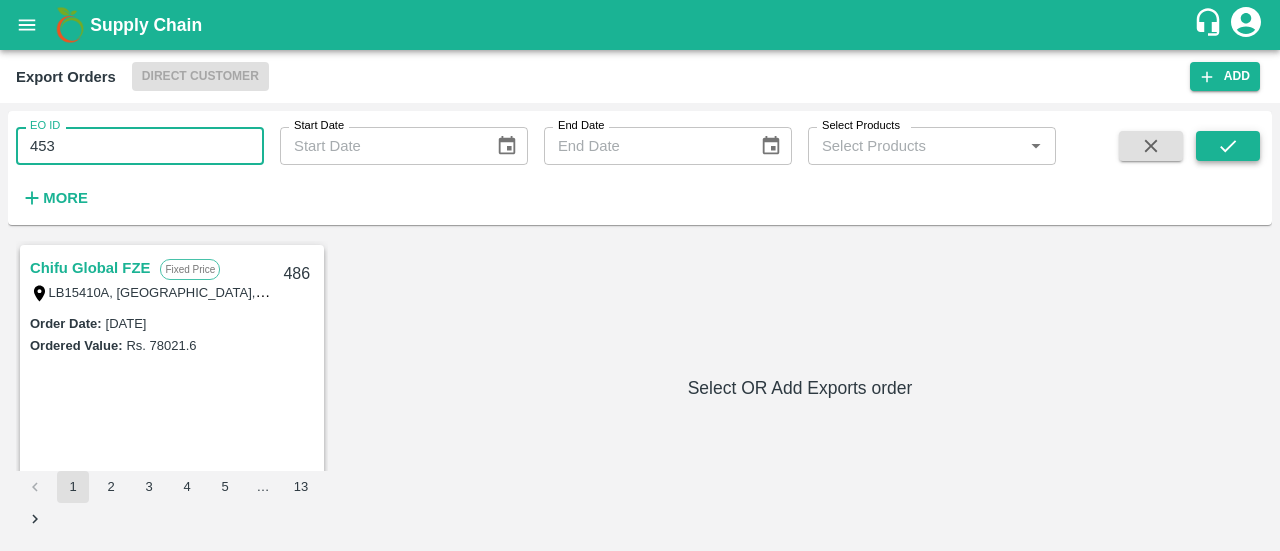 type on "453" 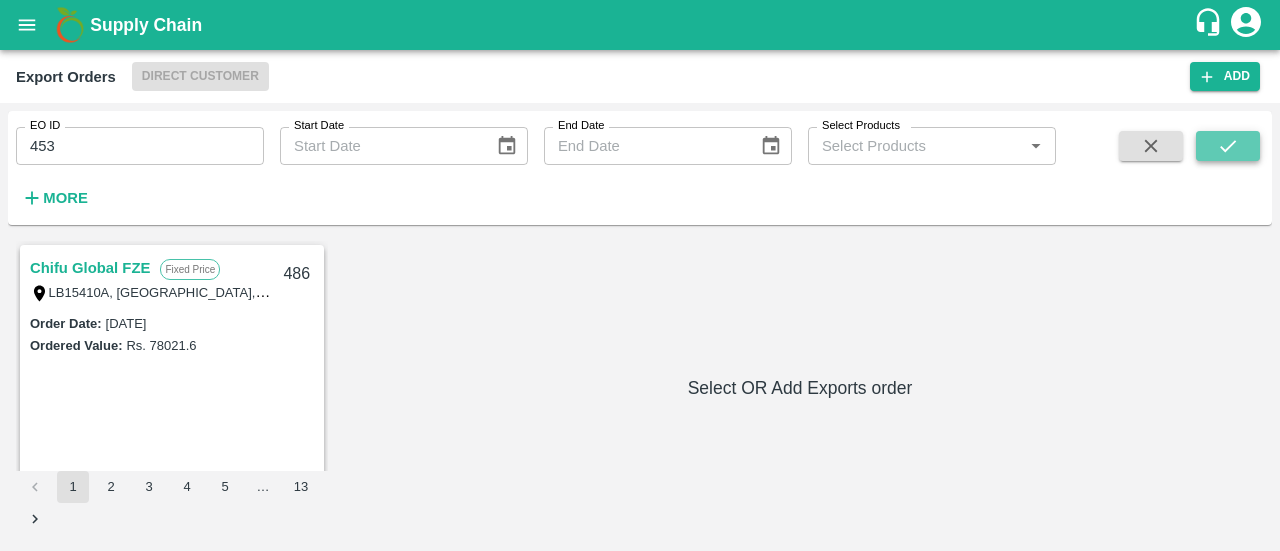 click 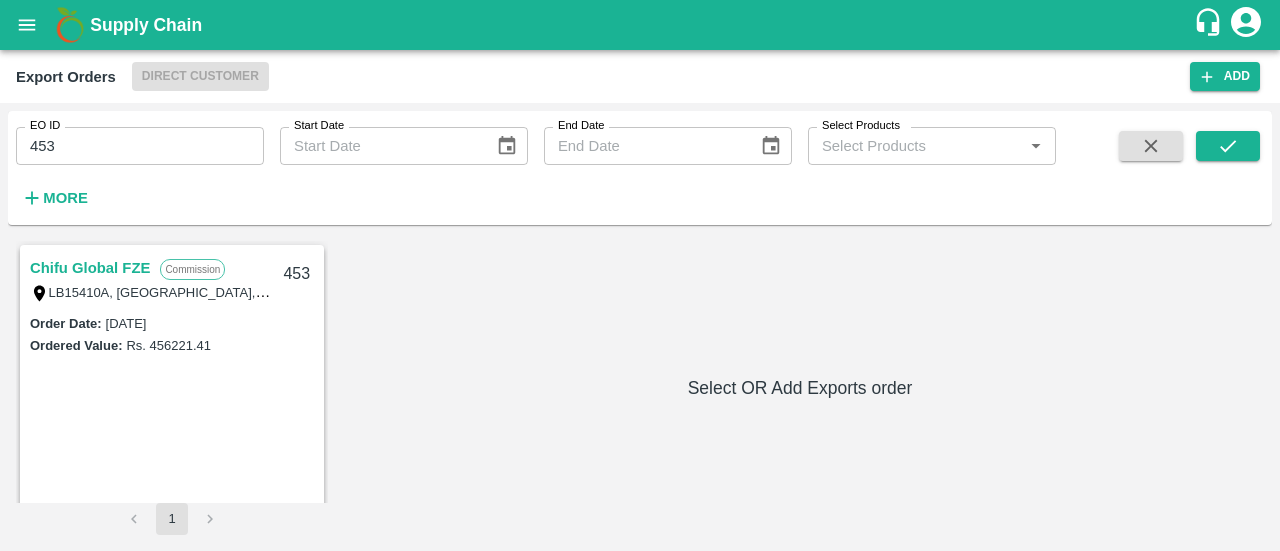 click on "Chifu Global FZE" at bounding box center [90, 268] 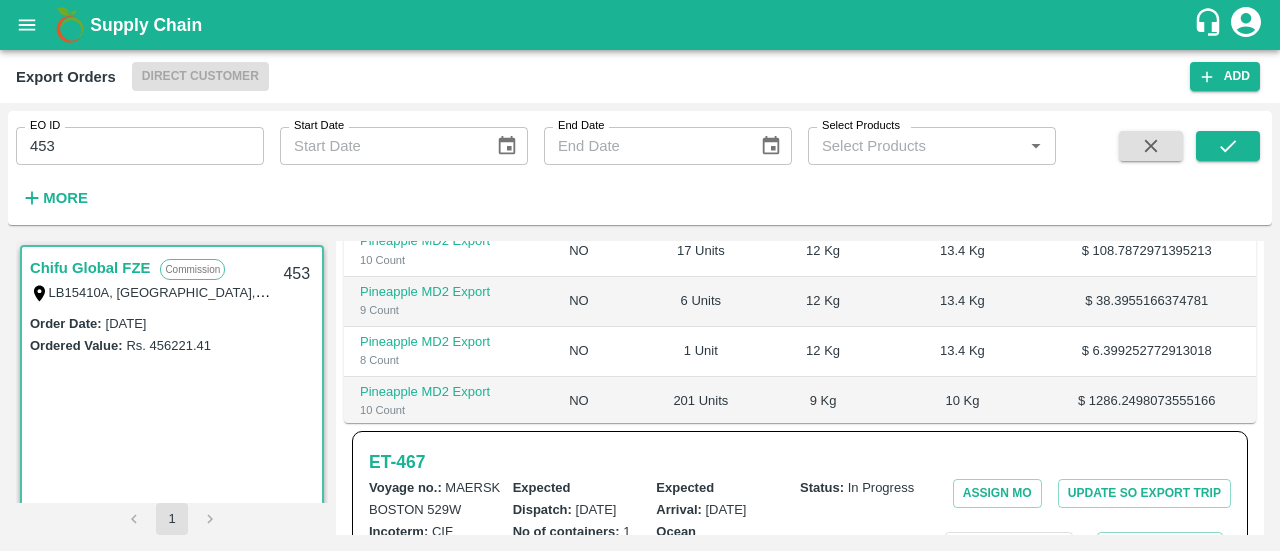 scroll, scrollTop: 879, scrollLeft: 0, axis: vertical 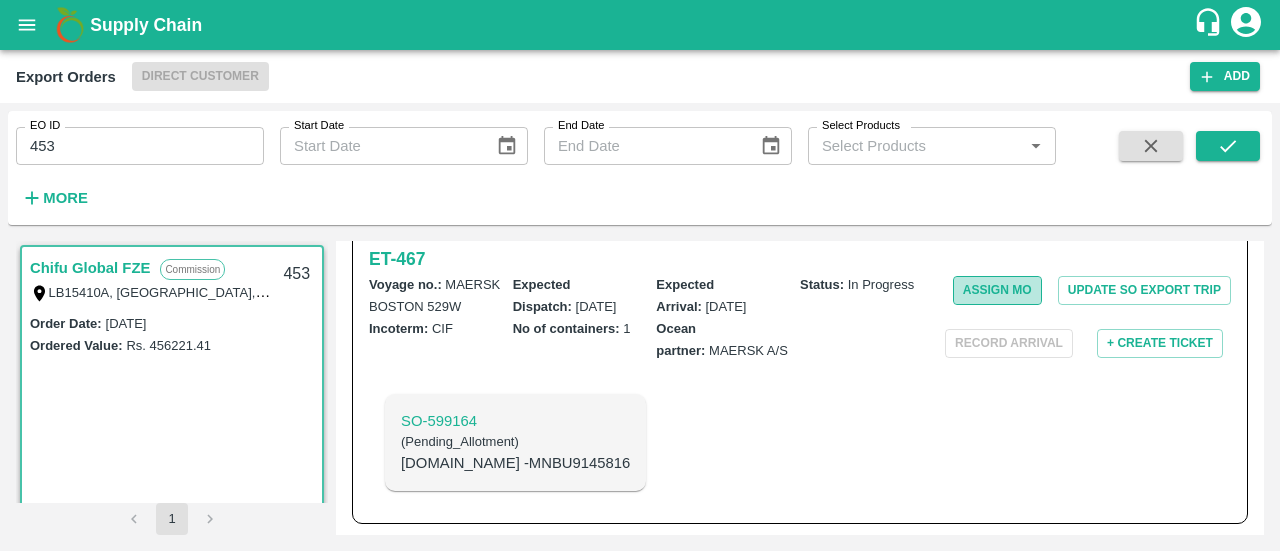 click on "Assign MO" at bounding box center (997, 290) 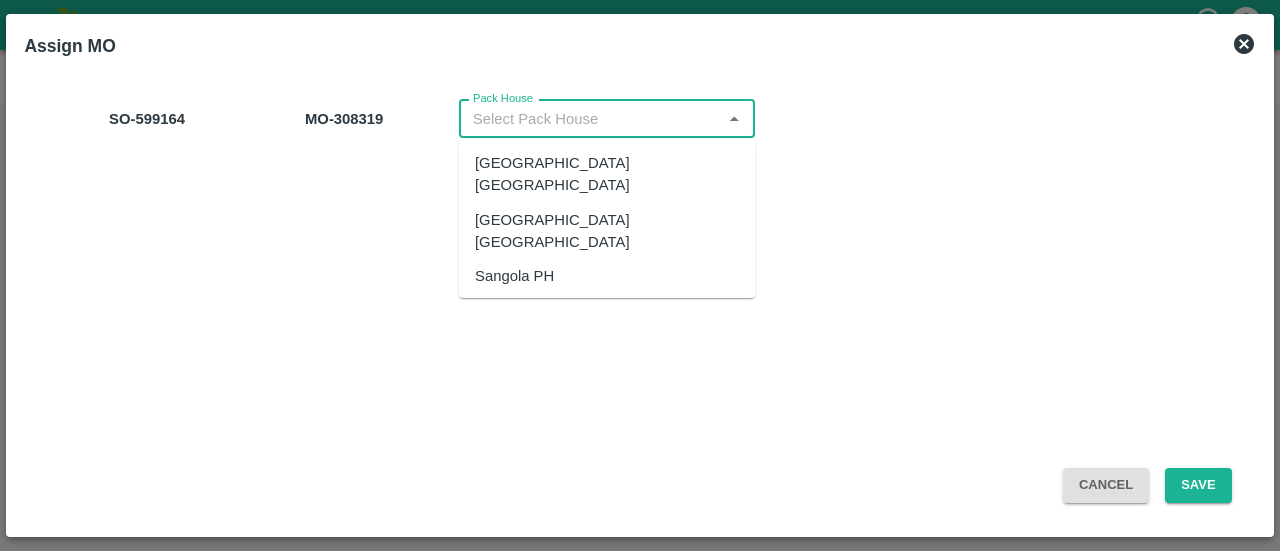 click on "Pack House" at bounding box center [590, 119] 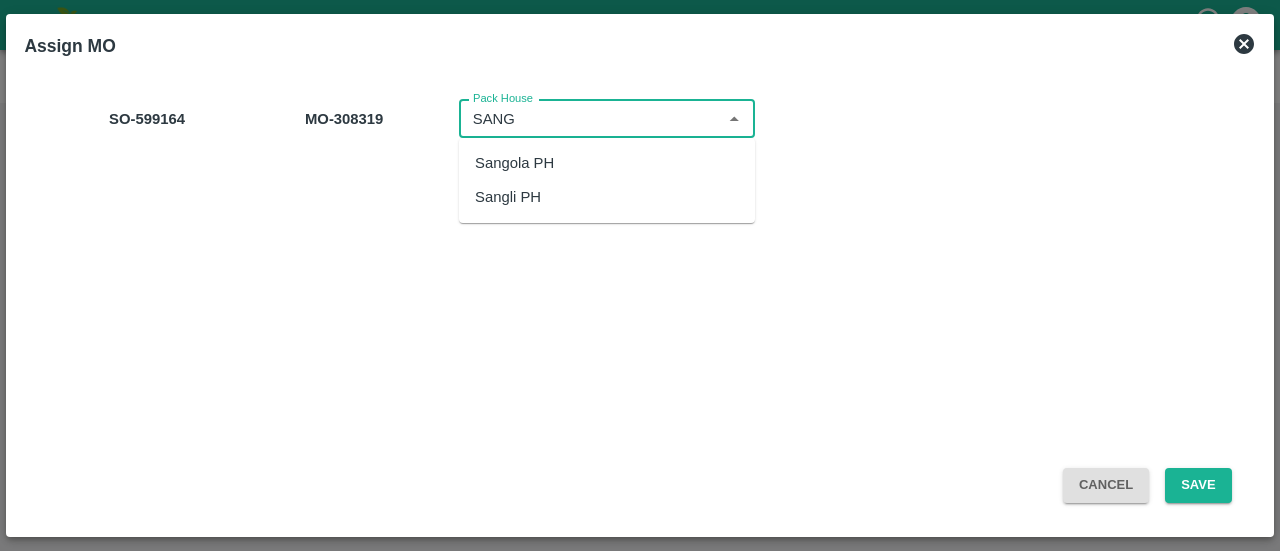 click on "Sangli PH" at bounding box center (508, 197) 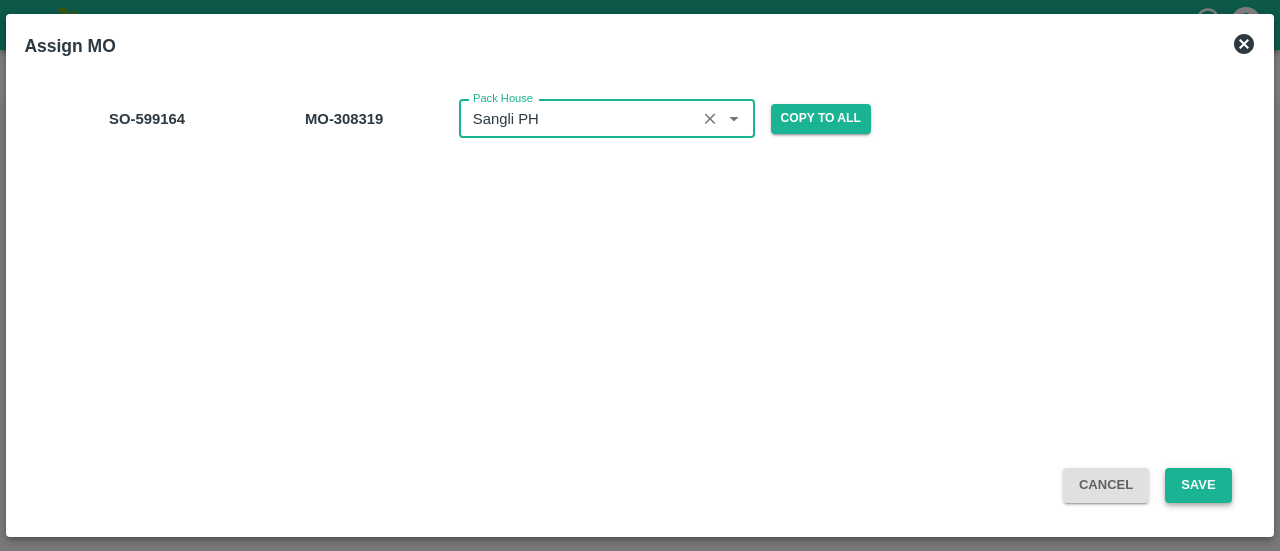 type on "Sangli PH" 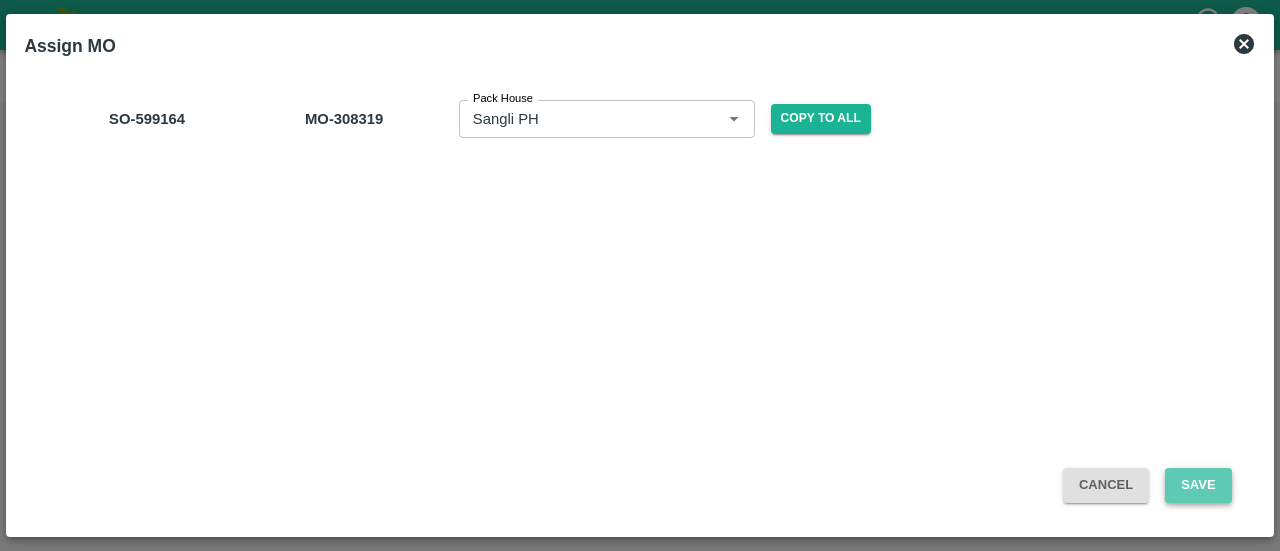 click on "Save" at bounding box center (1198, 485) 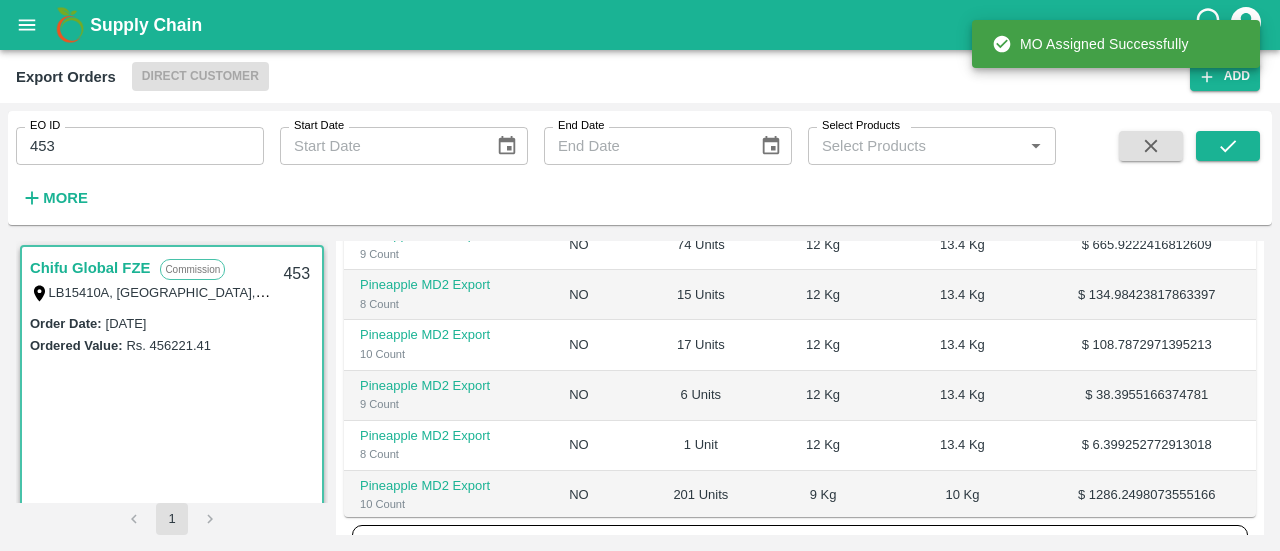scroll, scrollTop: 564, scrollLeft: 0, axis: vertical 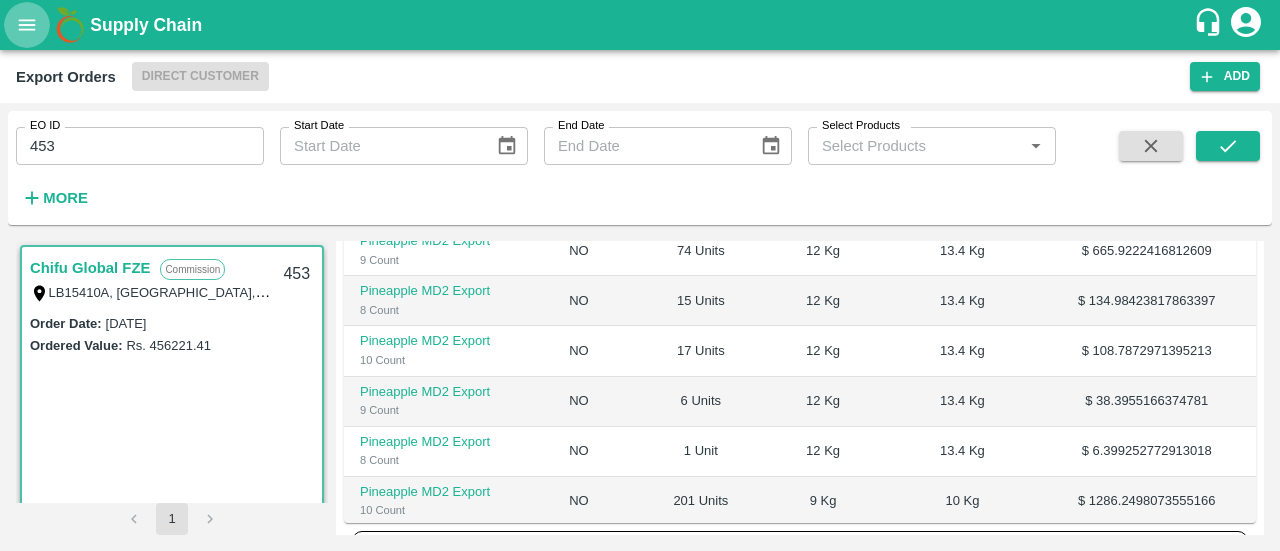 click 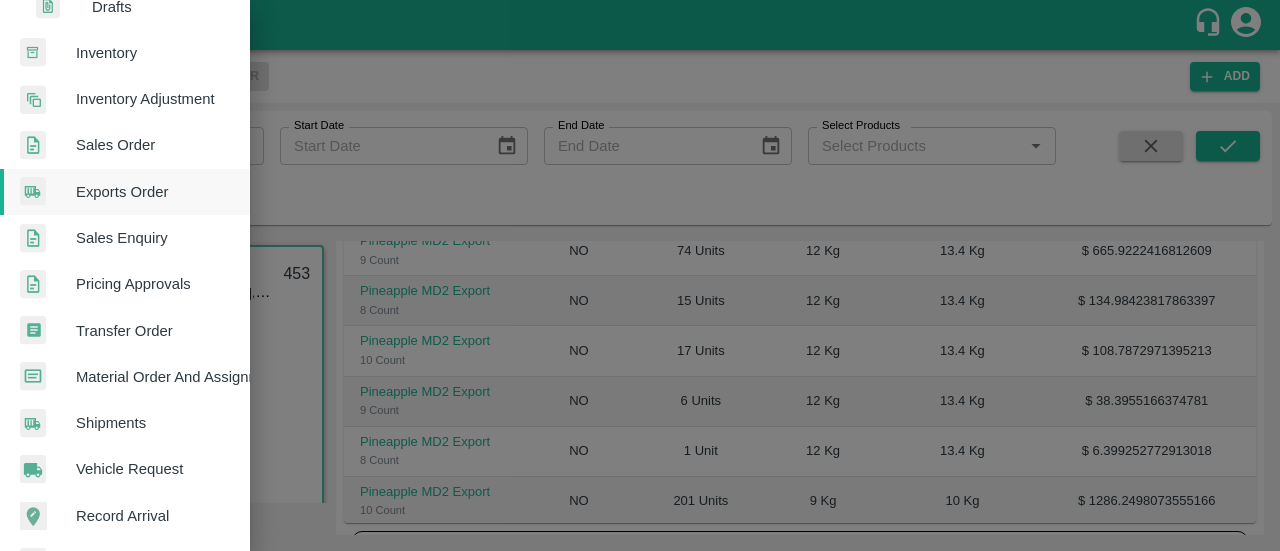 scroll, scrollTop: 499, scrollLeft: 0, axis: vertical 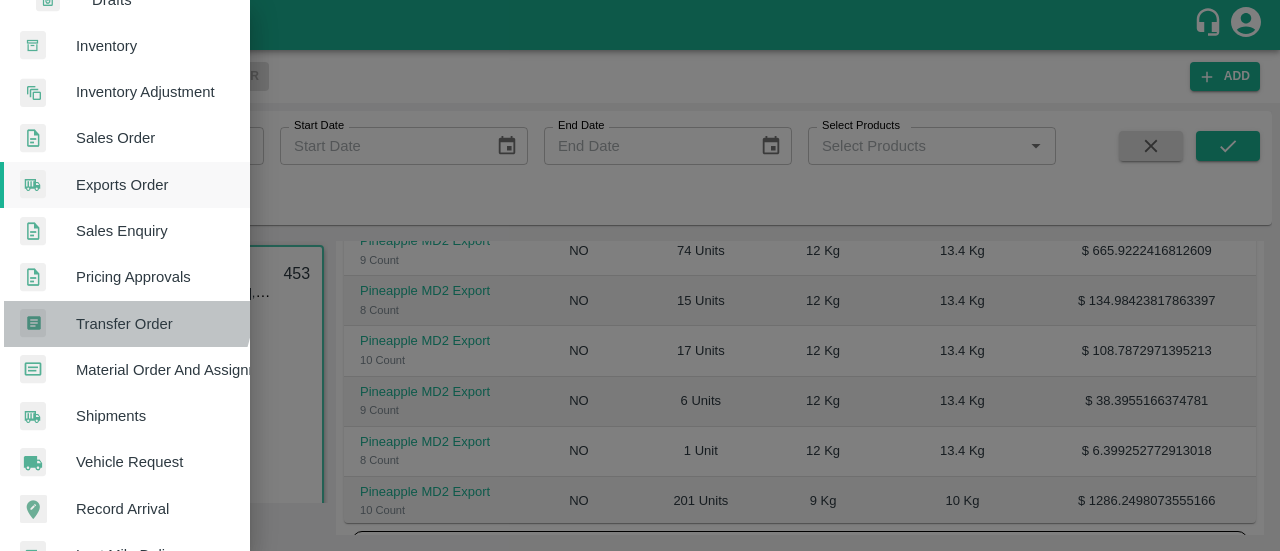 click on "Transfer Order" at bounding box center (125, 324) 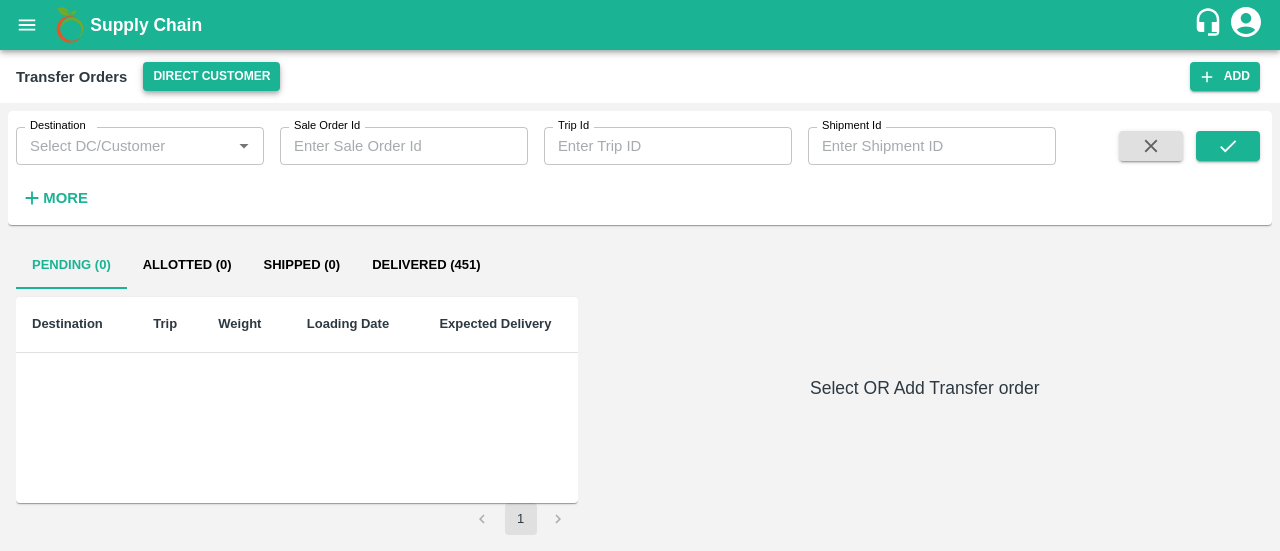 click on "Direct Customer" at bounding box center (211, 76) 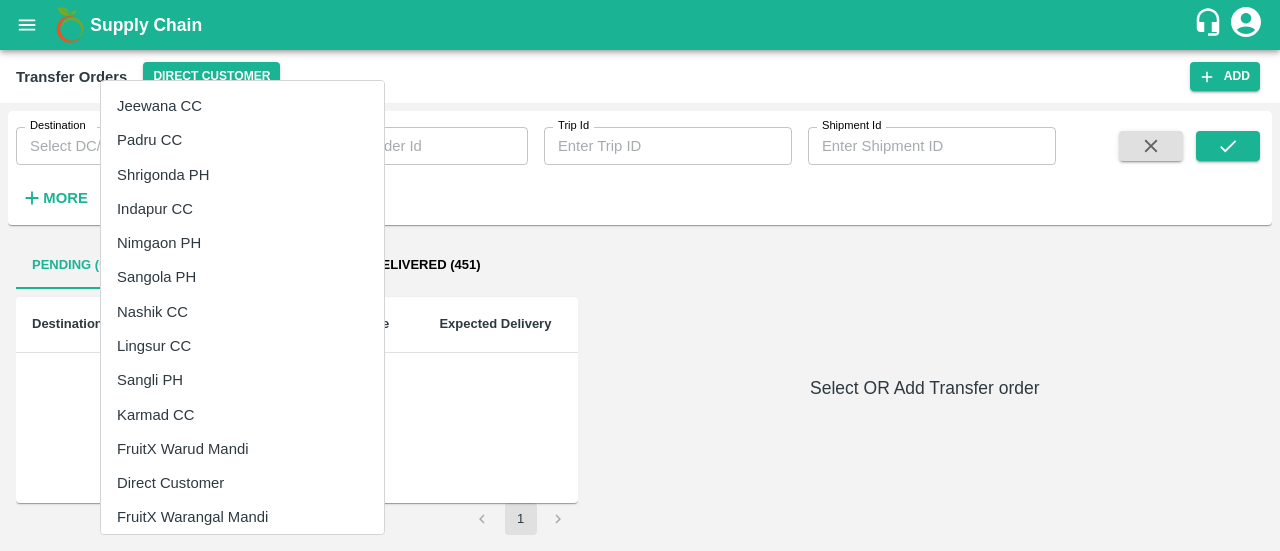 scroll, scrollTop: 1, scrollLeft: 0, axis: vertical 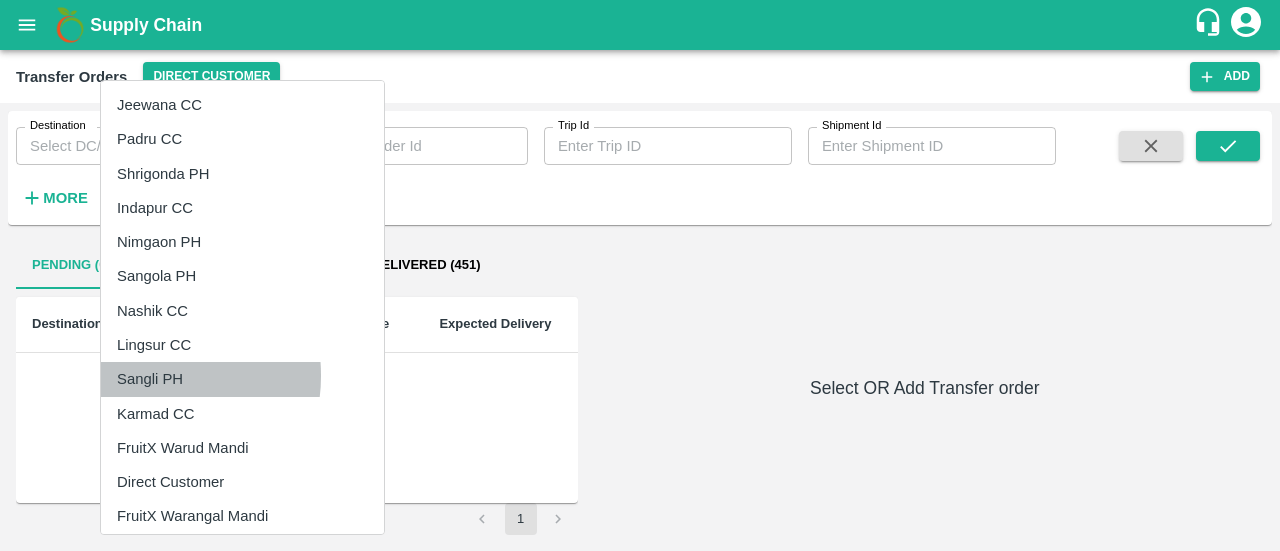 click on "Sangli PH" at bounding box center [242, 379] 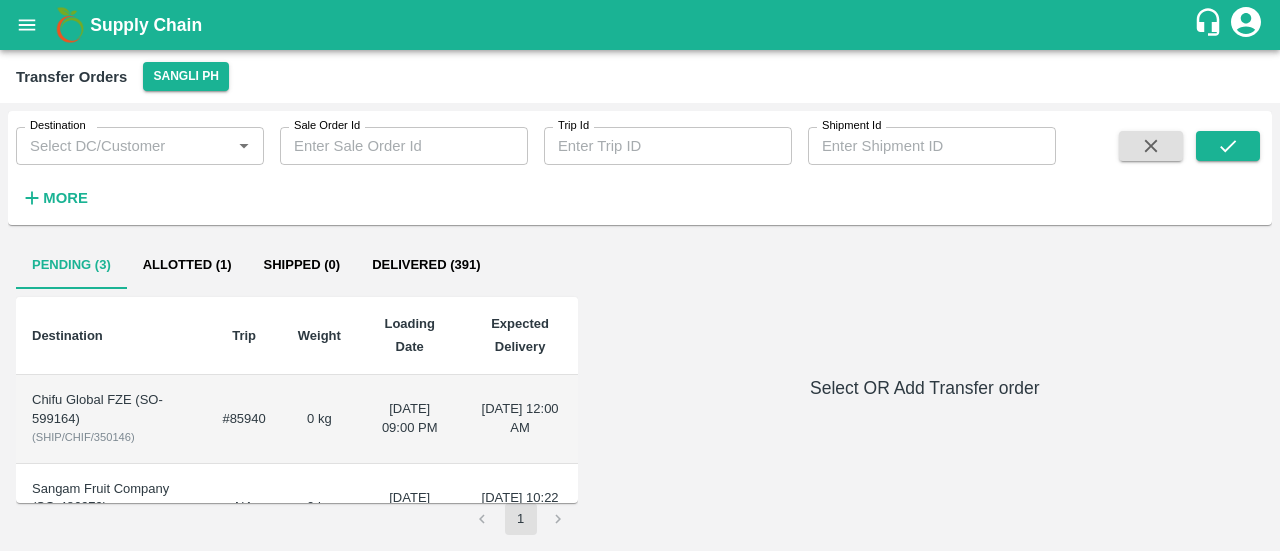 click on "Chifu Global FZE (SO-599164)" at bounding box center (111, 409) 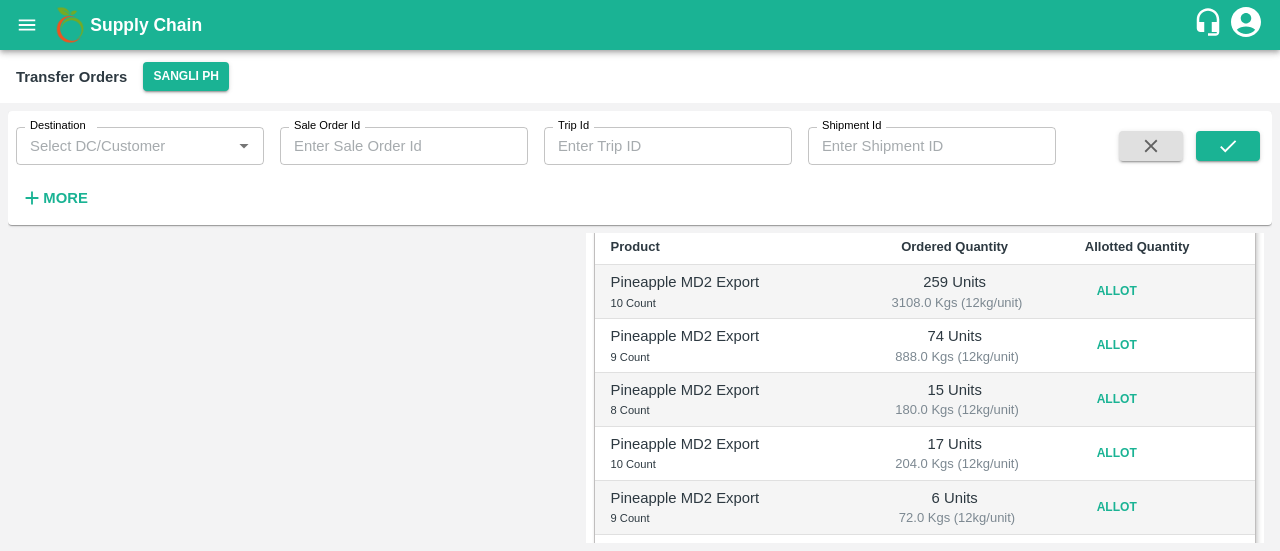 scroll, scrollTop: 329, scrollLeft: 0, axis: vertical 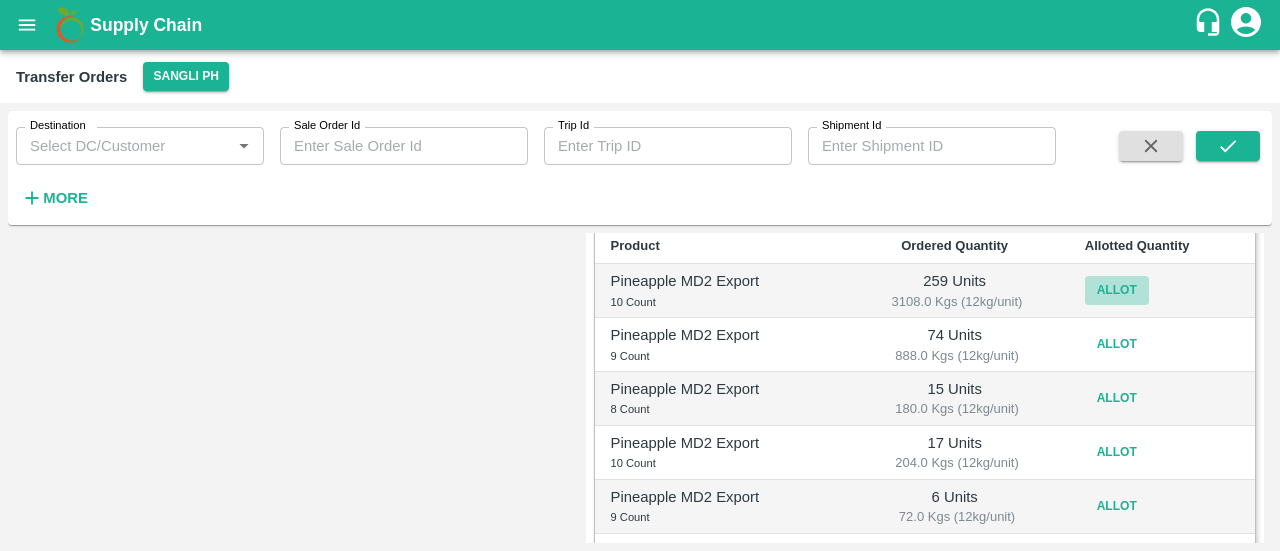 click on "Allot" at bounding box center (1117, 290) 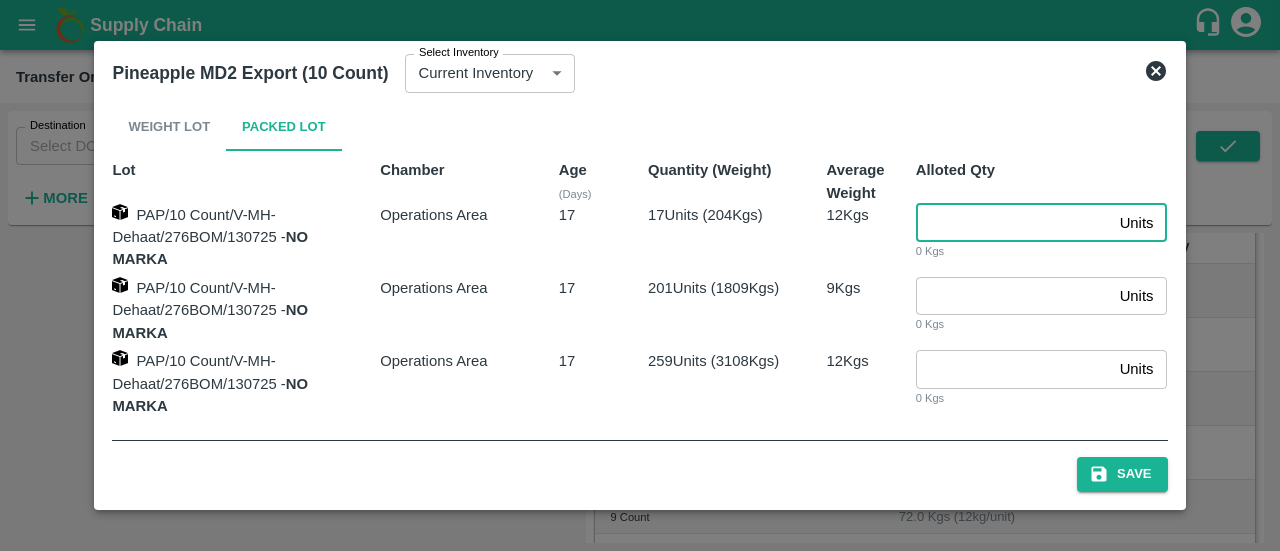 click at bounding box center [1014, 223] 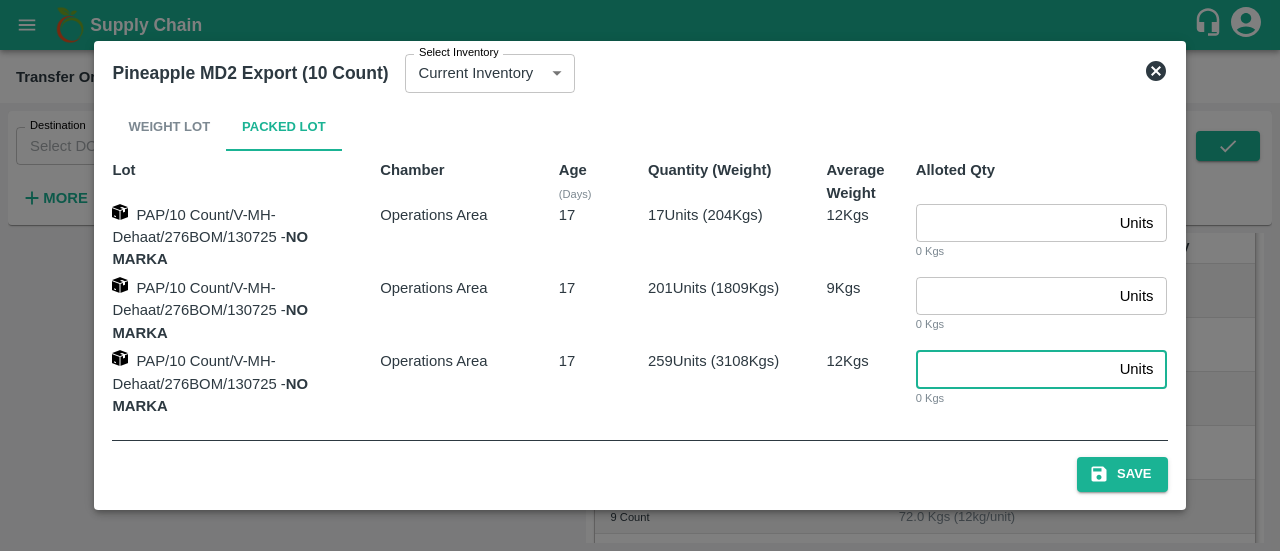 click at bounding box center (1014, 369) 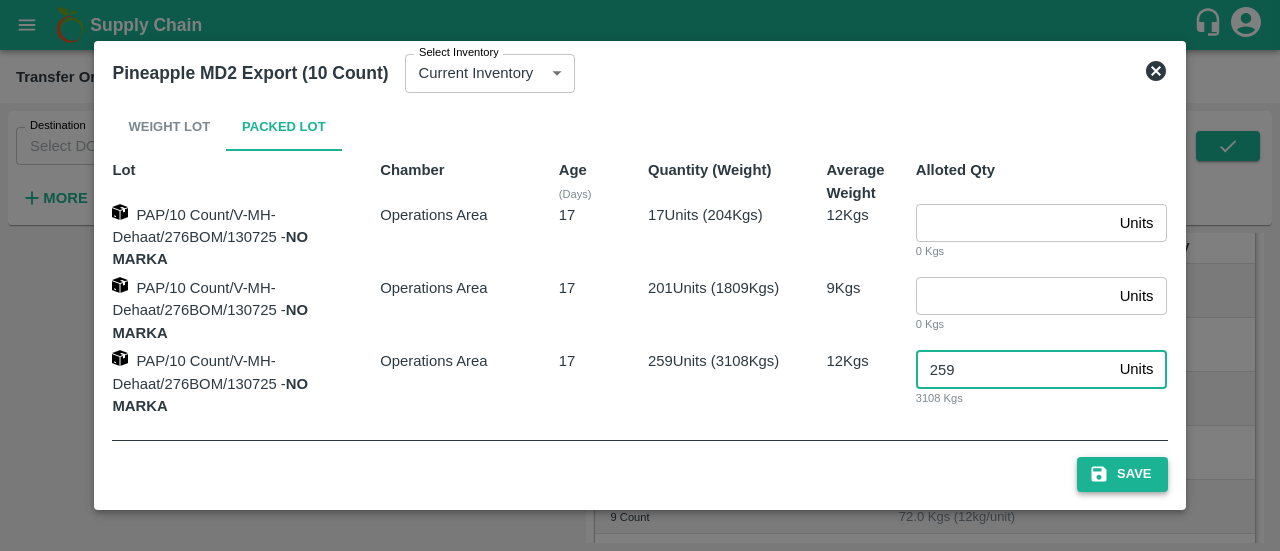 type on "259" 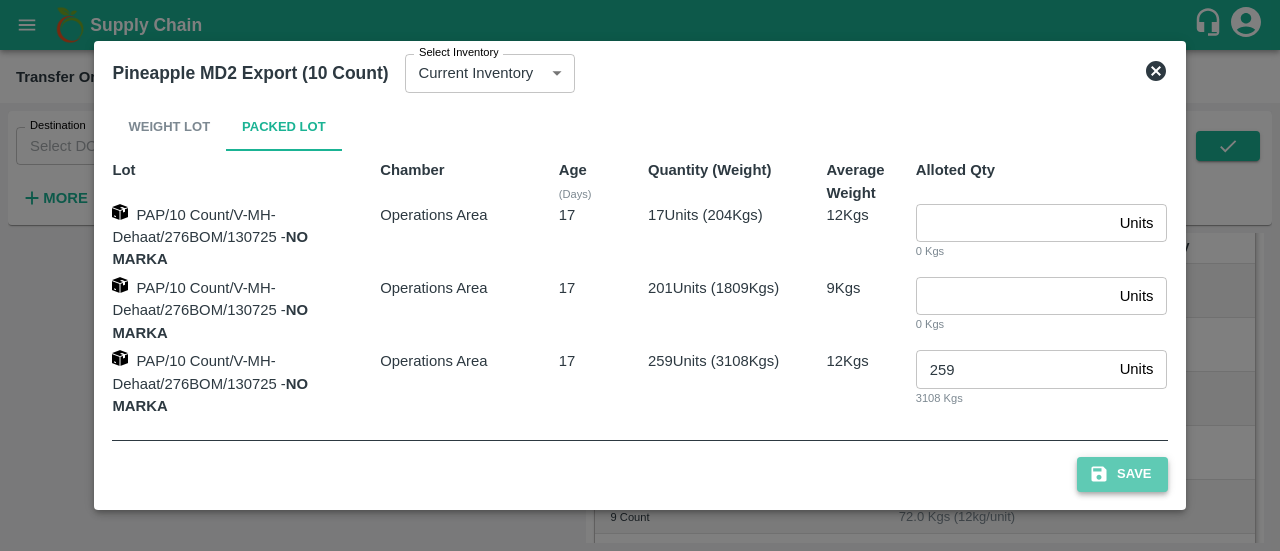 click on "Save" at bounding box center [1122, 474] 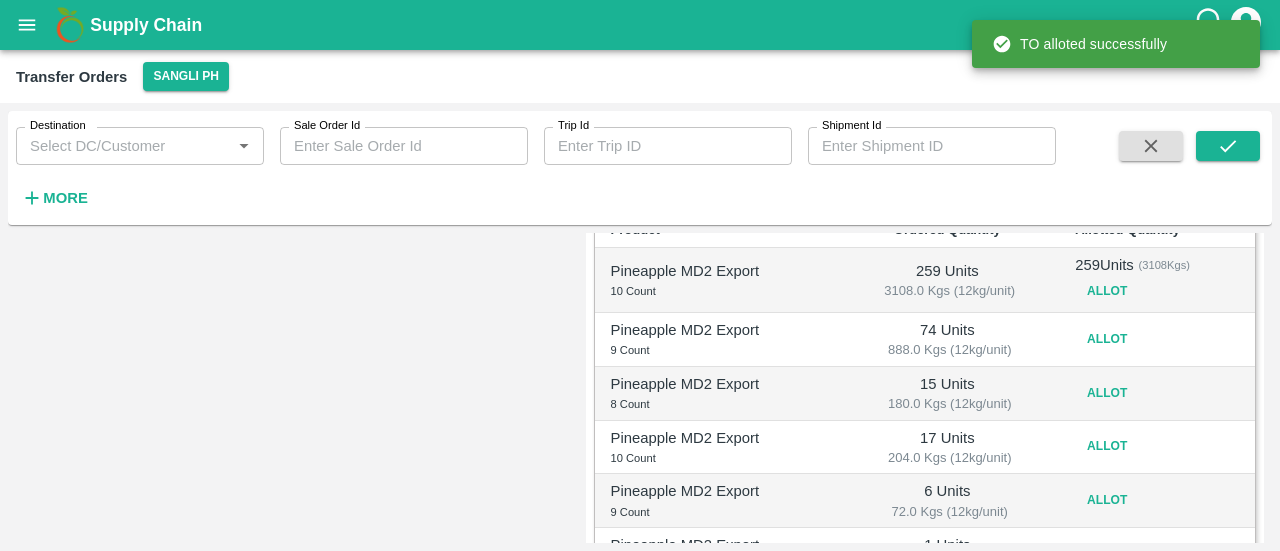scroll, scrollTop: 344, scrollLeft: 0, axis: vertical 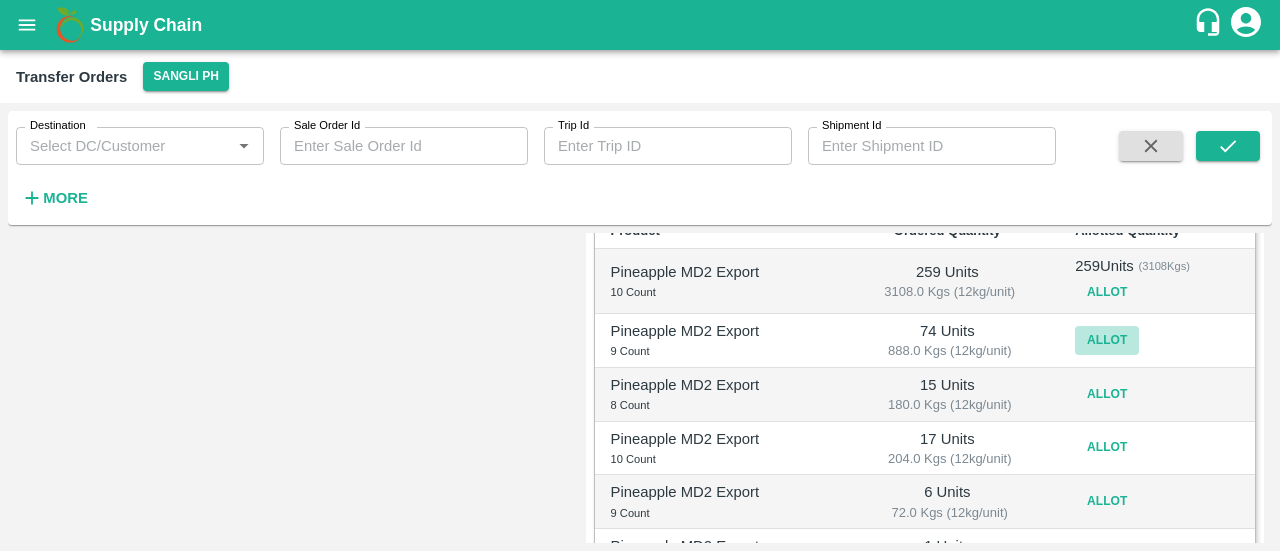 click on "Allot" at bounding box center [1107, 340] 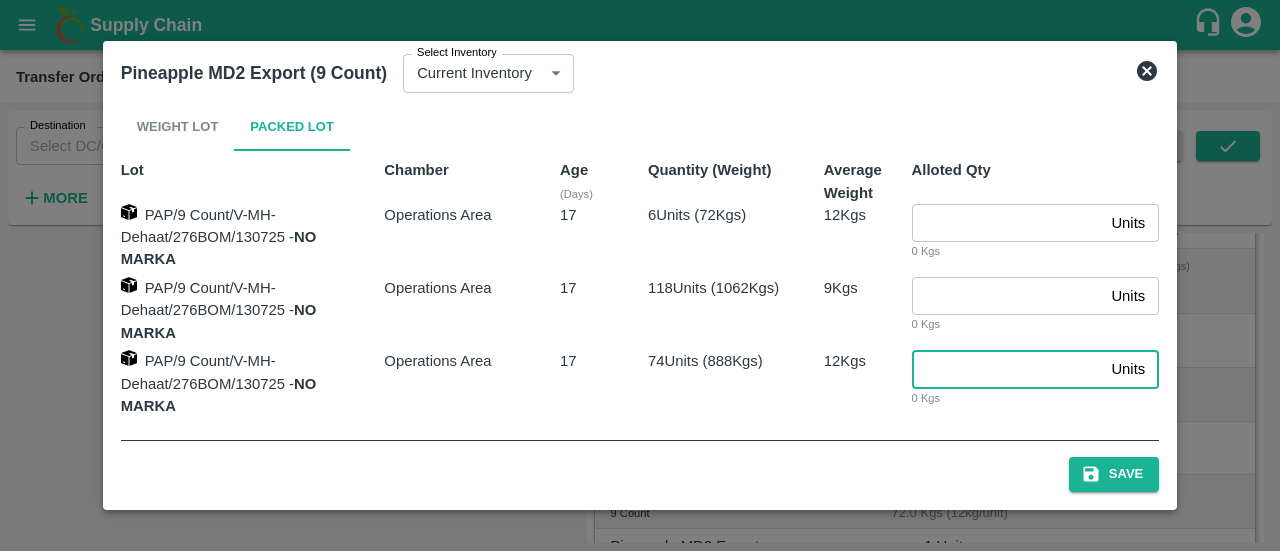 click at bounding box center (1008, 369) 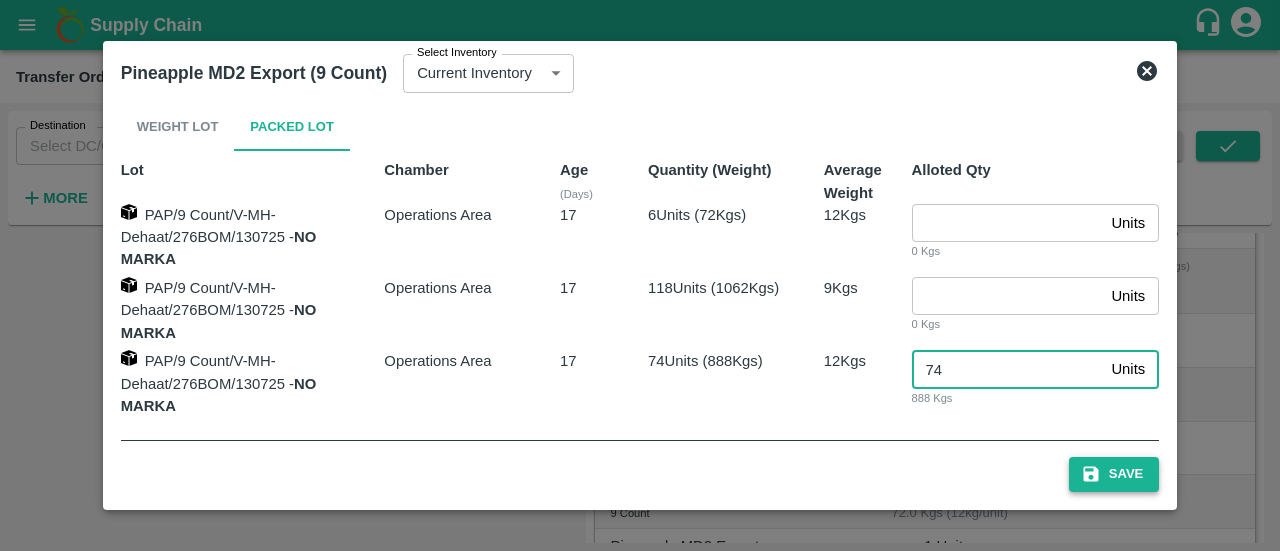 type on "74" 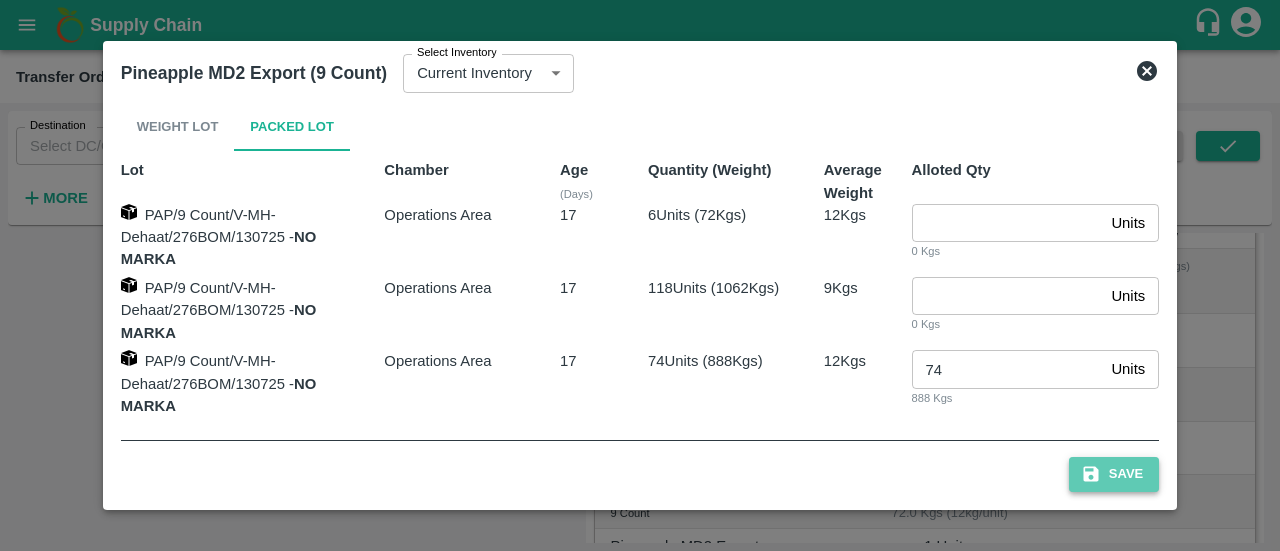click 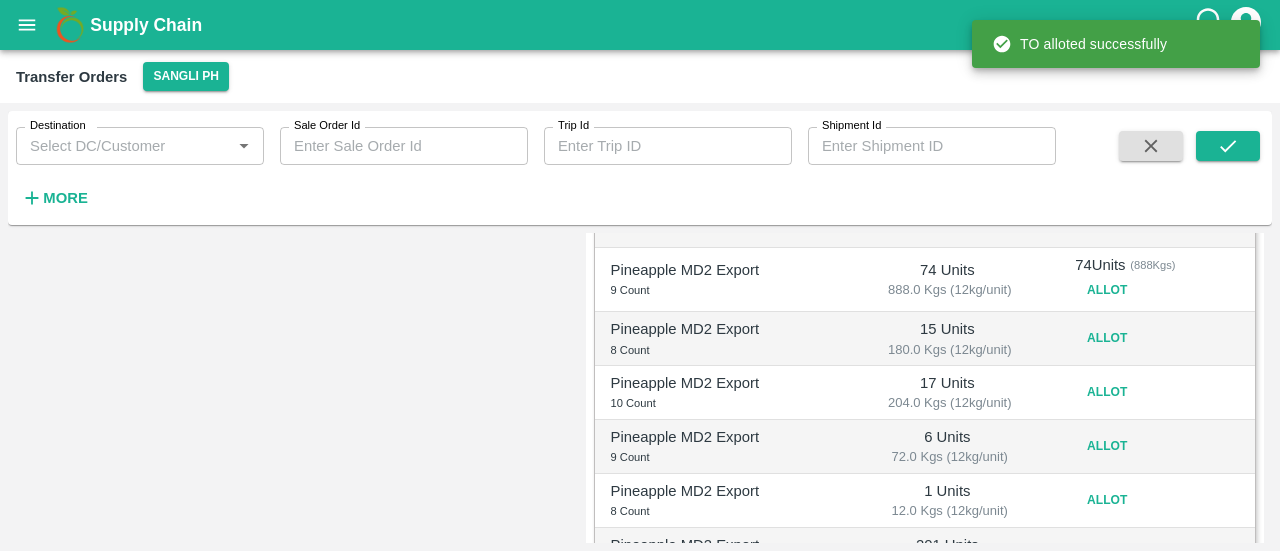scroll, scrollTop: 412, scrollLeft: 0, axis: vertical 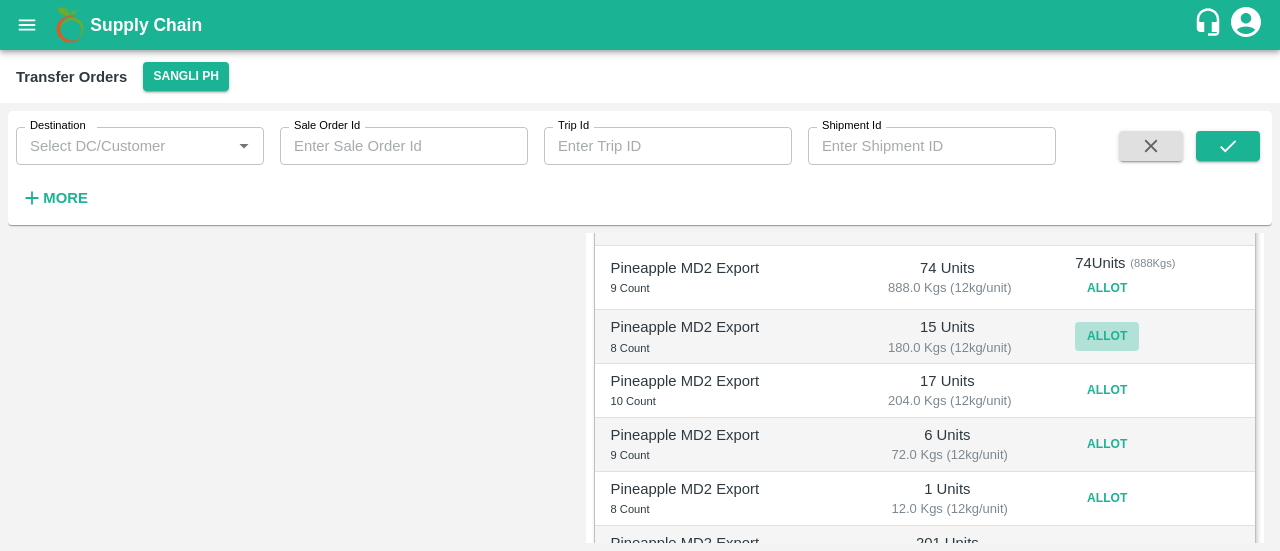 click on "Allot" at bounding box center [1107, 336] 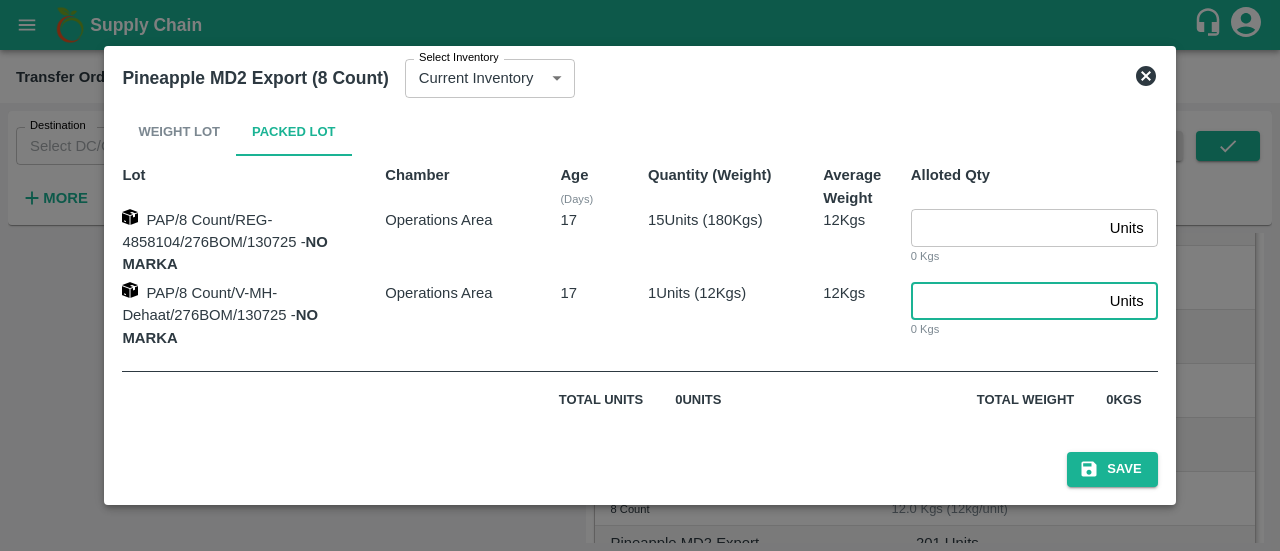 click at bounding box center [1006, 301] 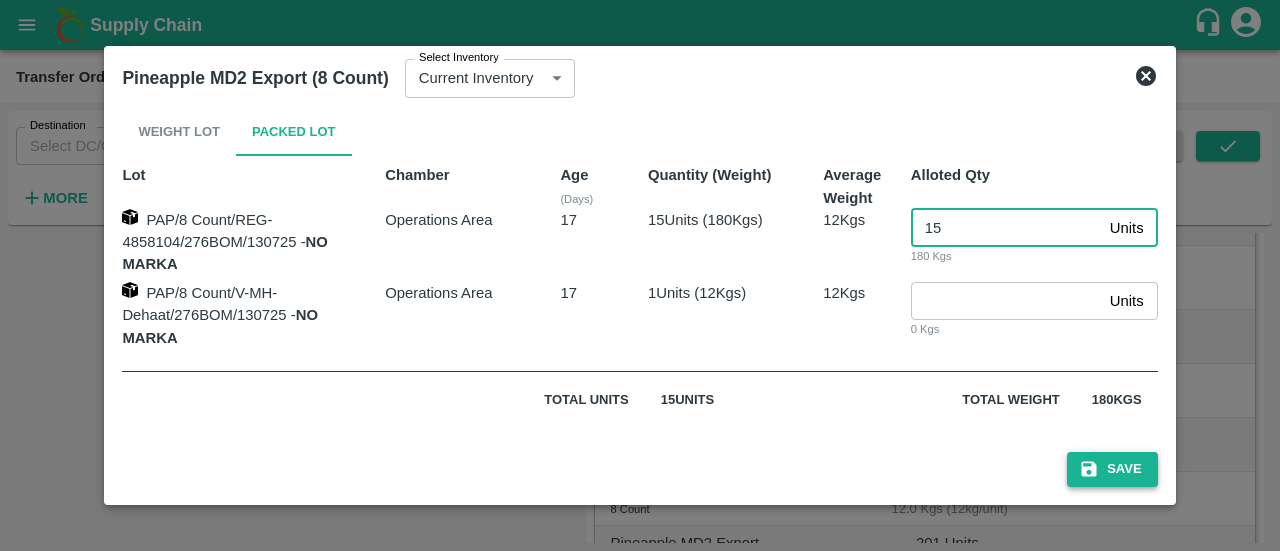 type on "15" 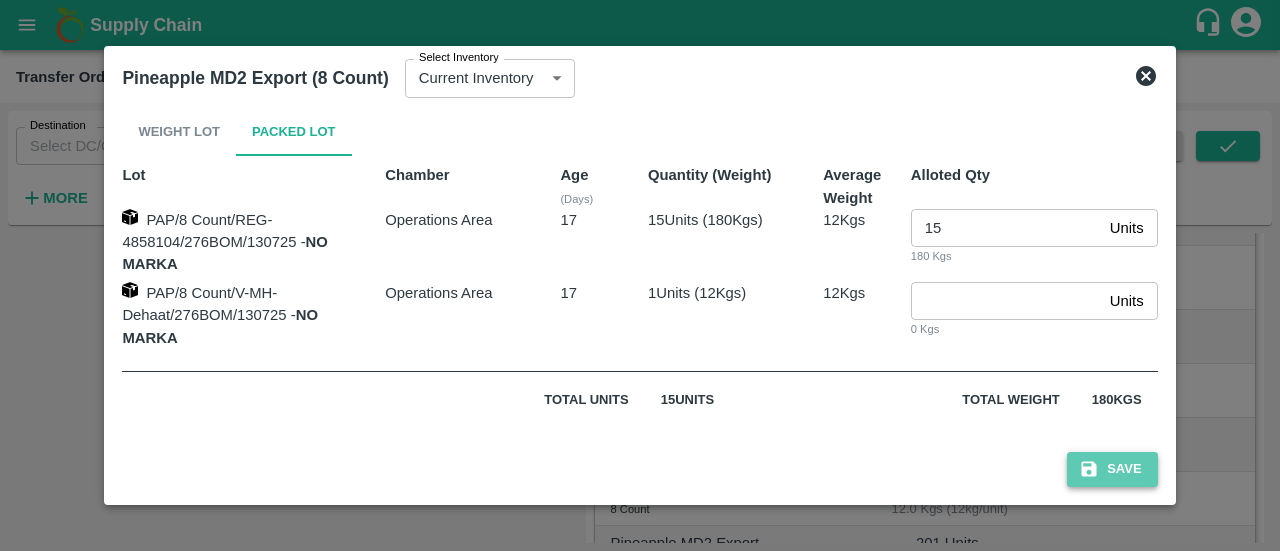 click on "Save" at bounding box center [1112, 469] 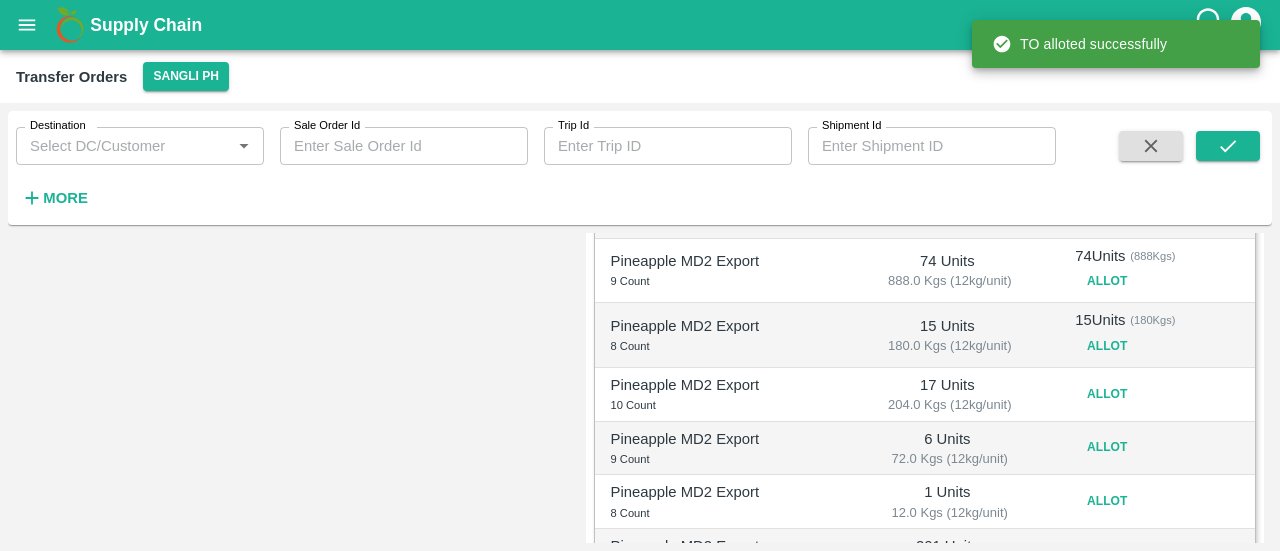 scroll, scrollTop: 420, scrollLeft: 0, axis: vertical 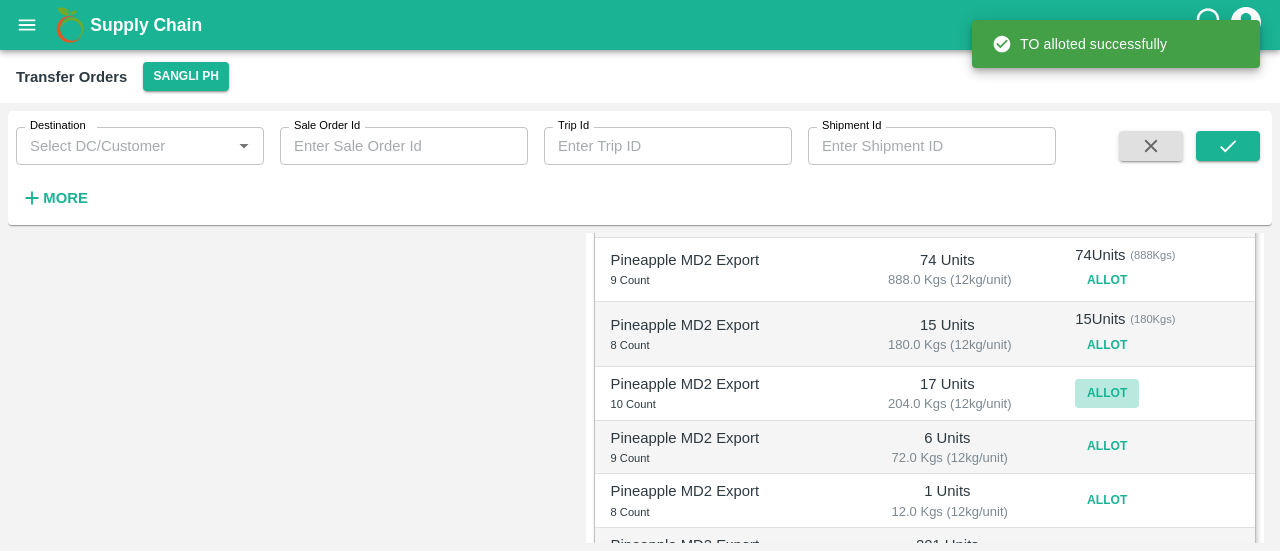 click on "Allot" at bounding box center [1107, 393] 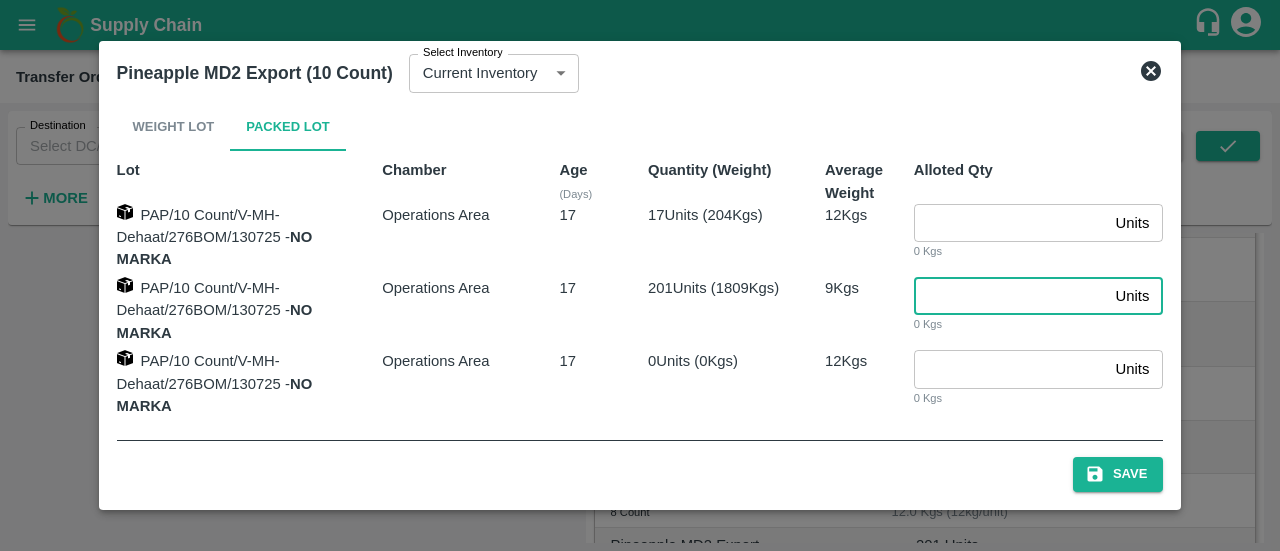 click at bounding box center [1011, 296] 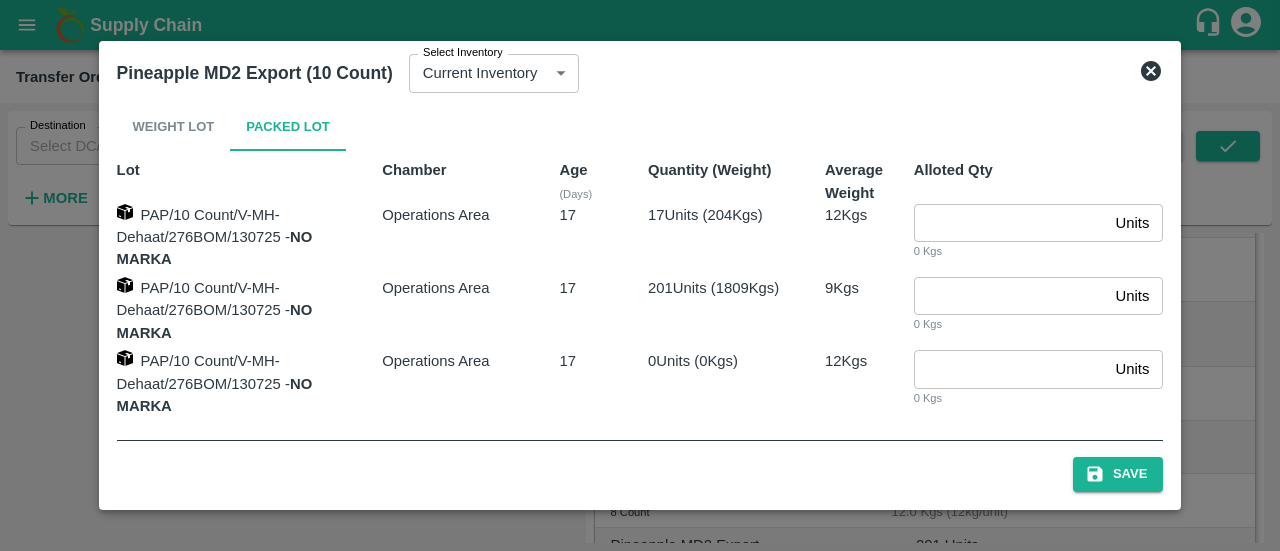 click 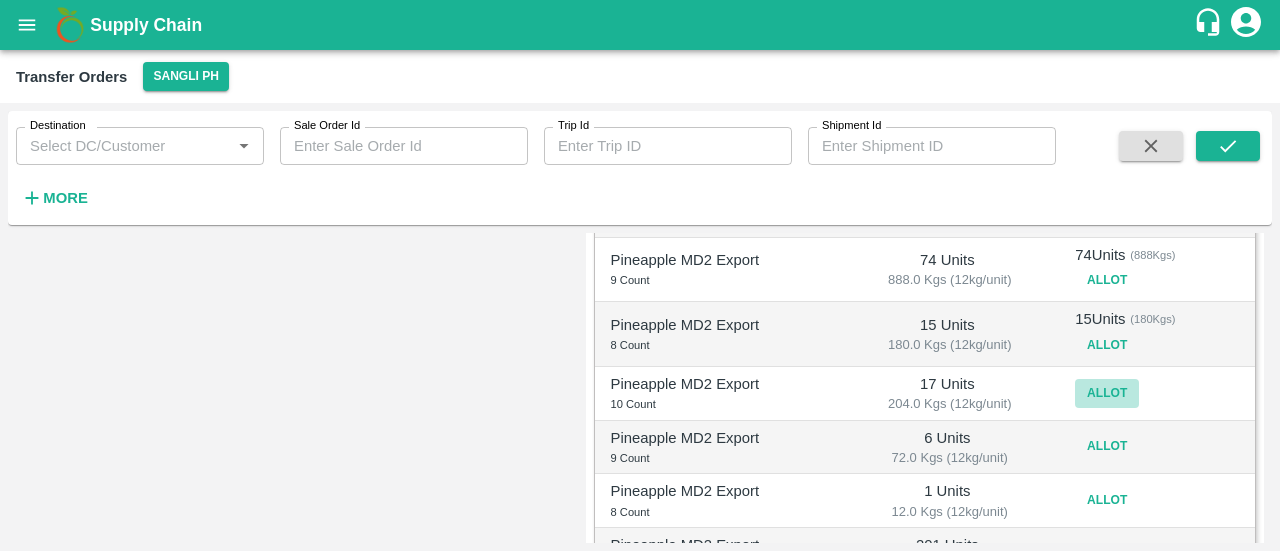 click on "Allot" at bounding box center [1107, 393] 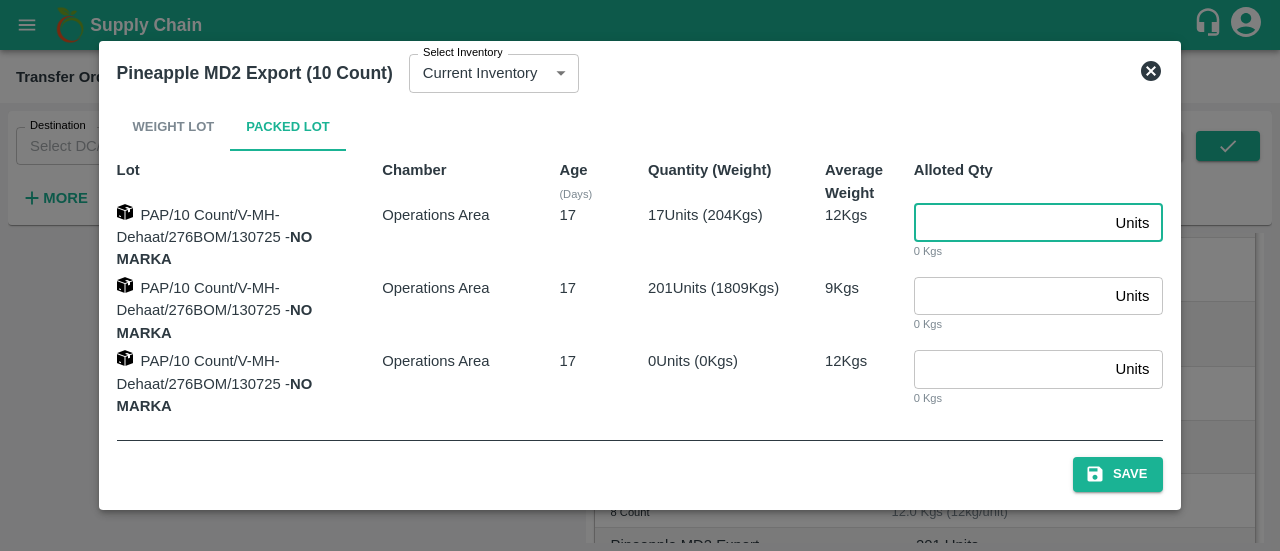 click at bounding box center (1011, 223) 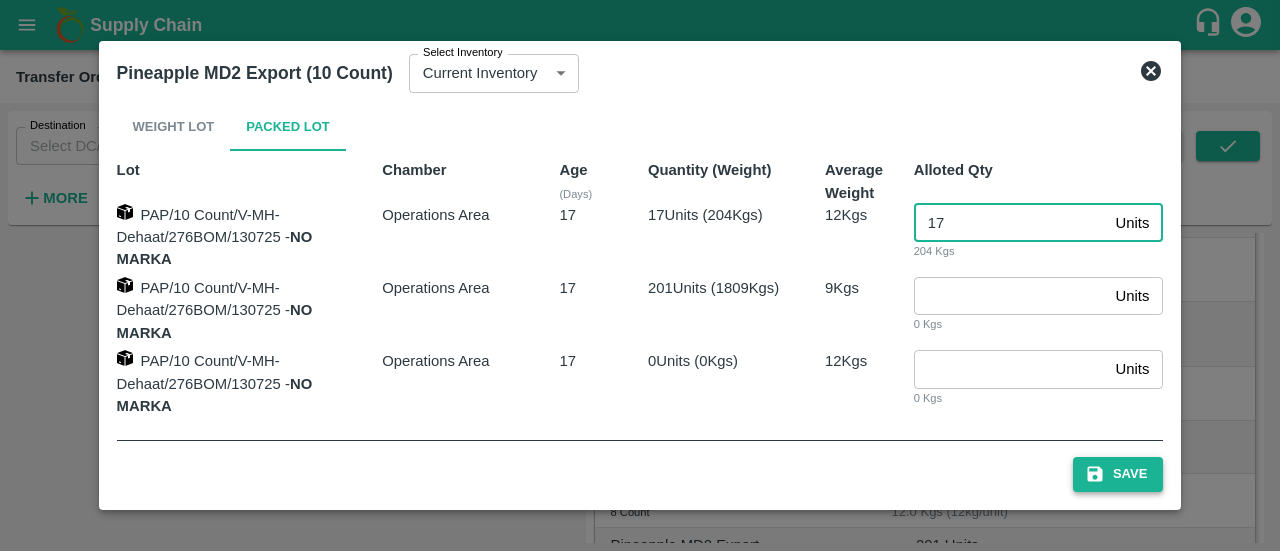type on "17" 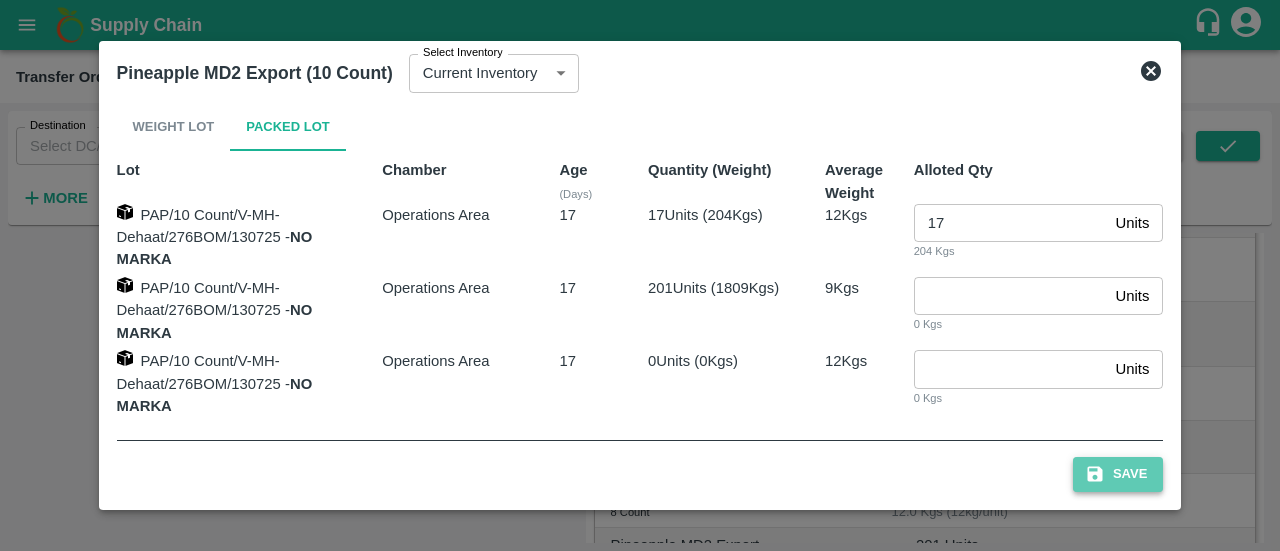 click 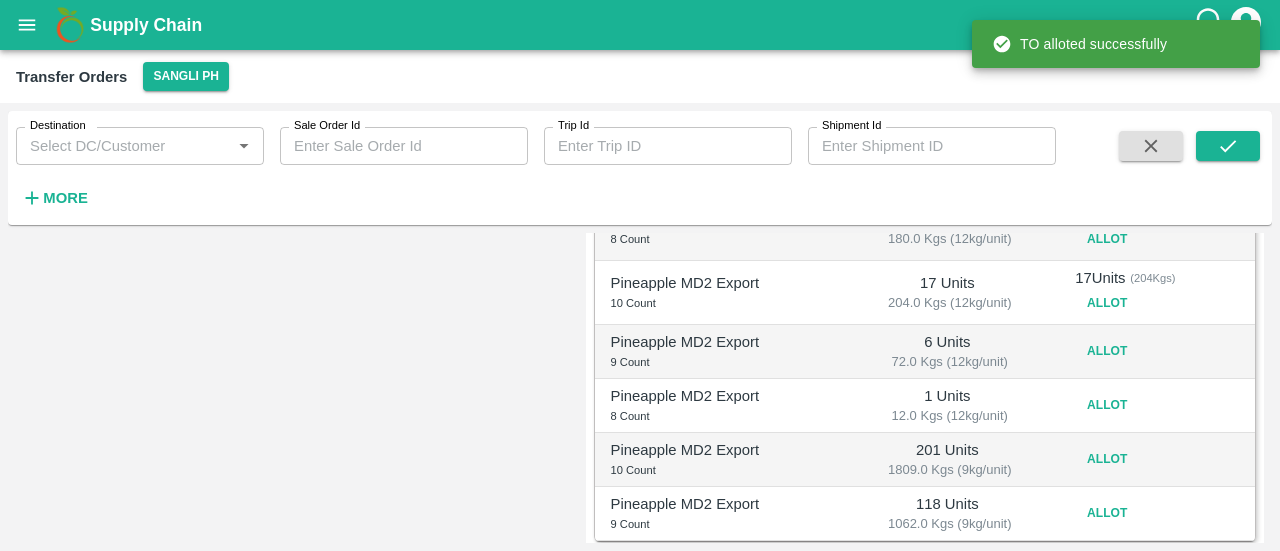 scroll, scrollTop: 527, scrollLeft: 0, axis: vertical 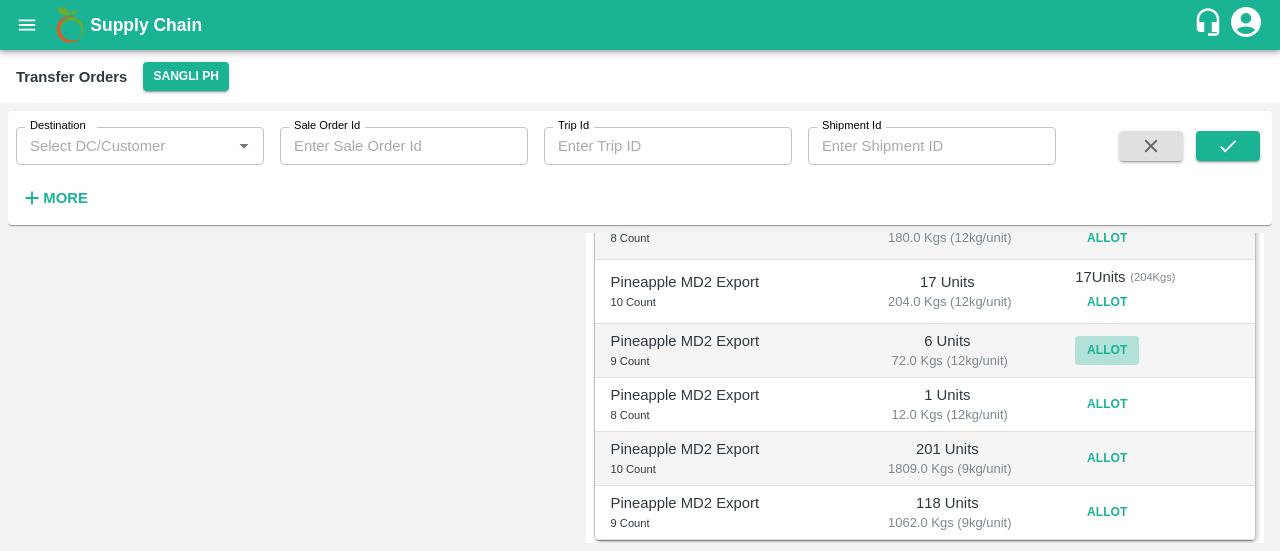 click on "Allot" at bounding box center (1107, 350) 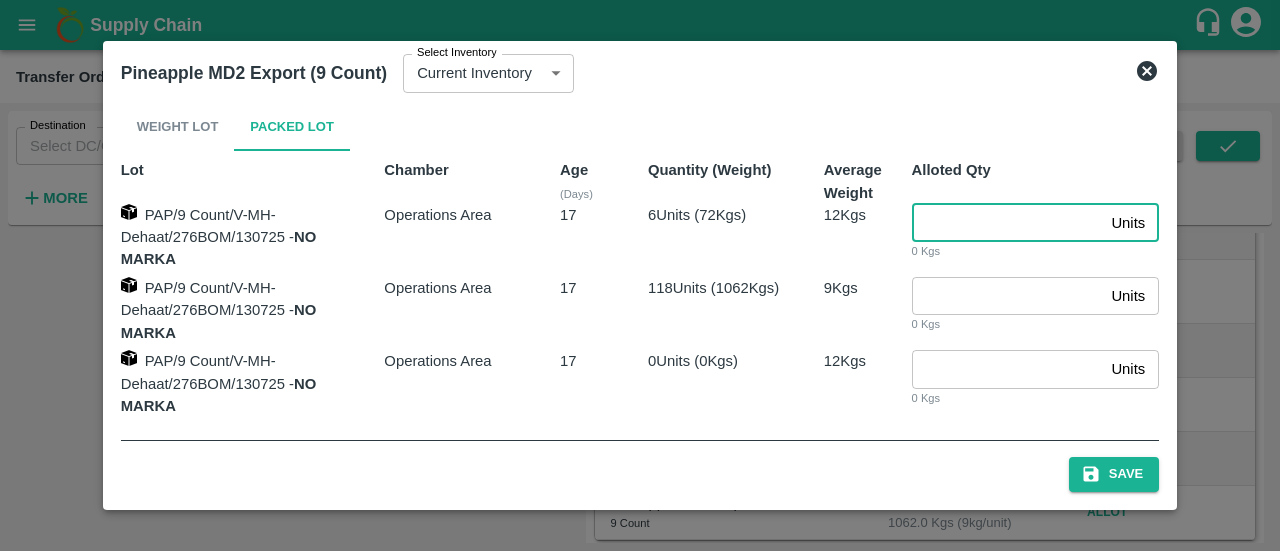 click at bounding box center [1008, 223] 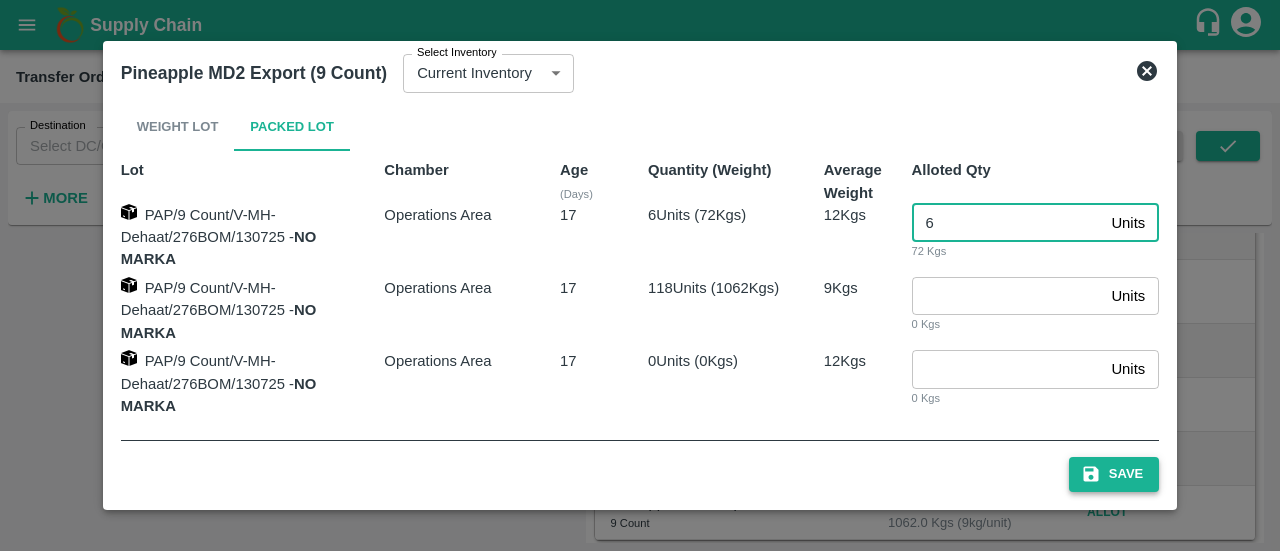 type on "6" 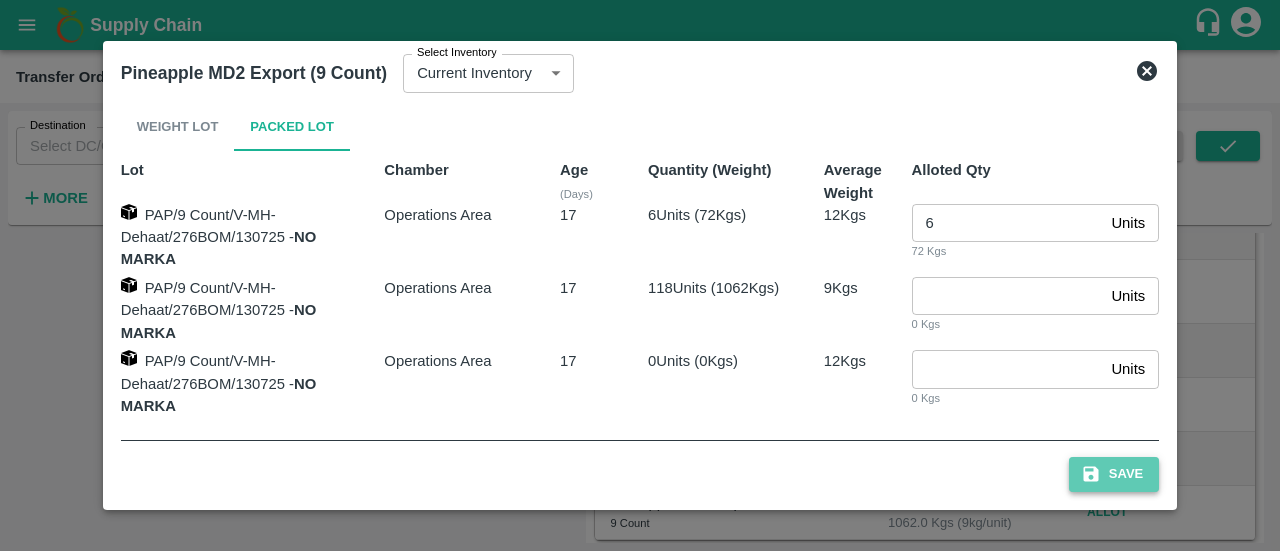 click on "Save" at bounding box center (1114, 474) 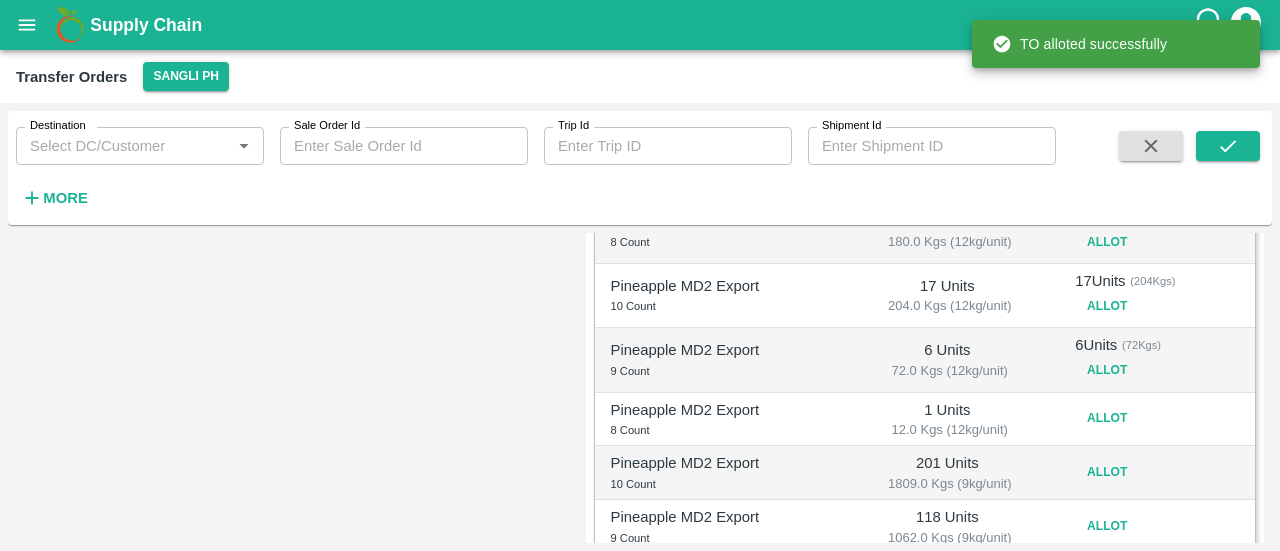scroll, scrollTop: 527, scrollLeft: 0, axis: vertical 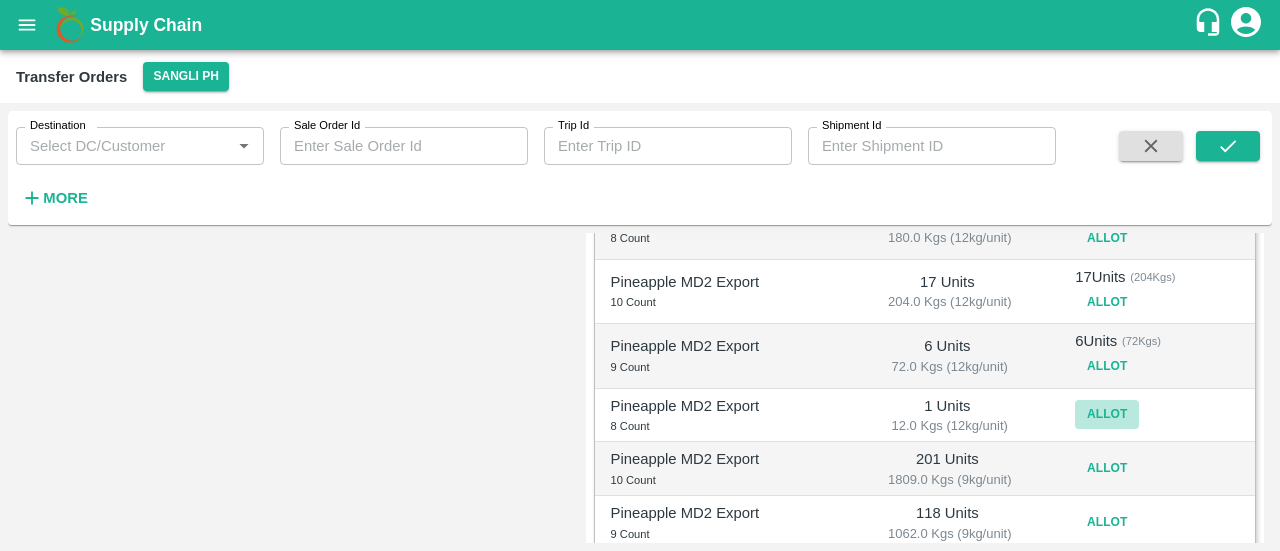 click on "Allot" at bounding box center (1107, 414) 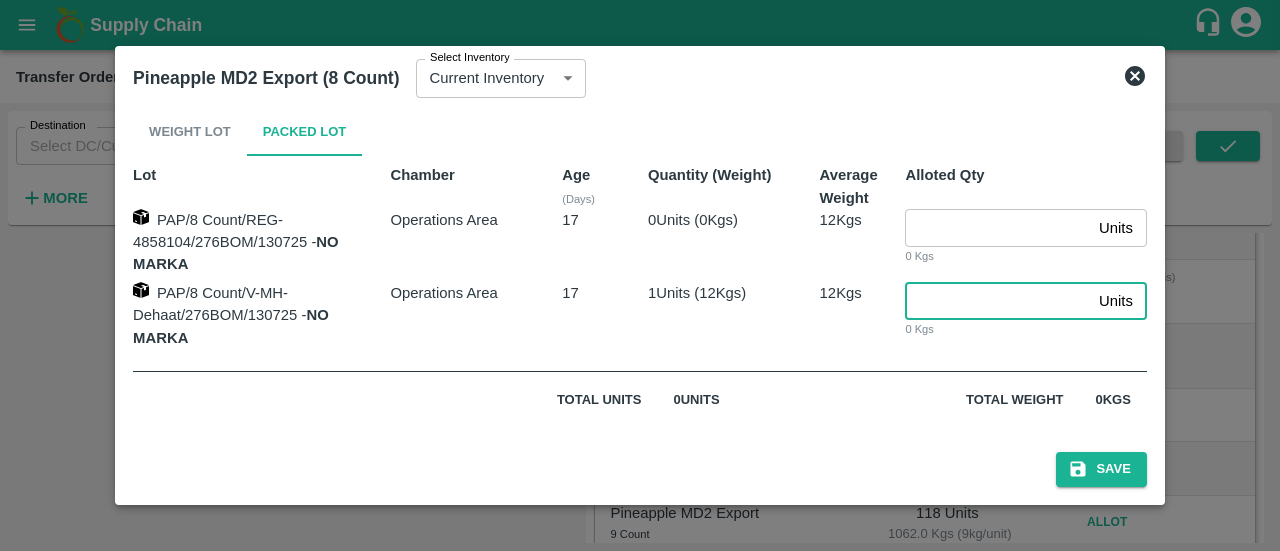 click at bounding box center [998, 301] 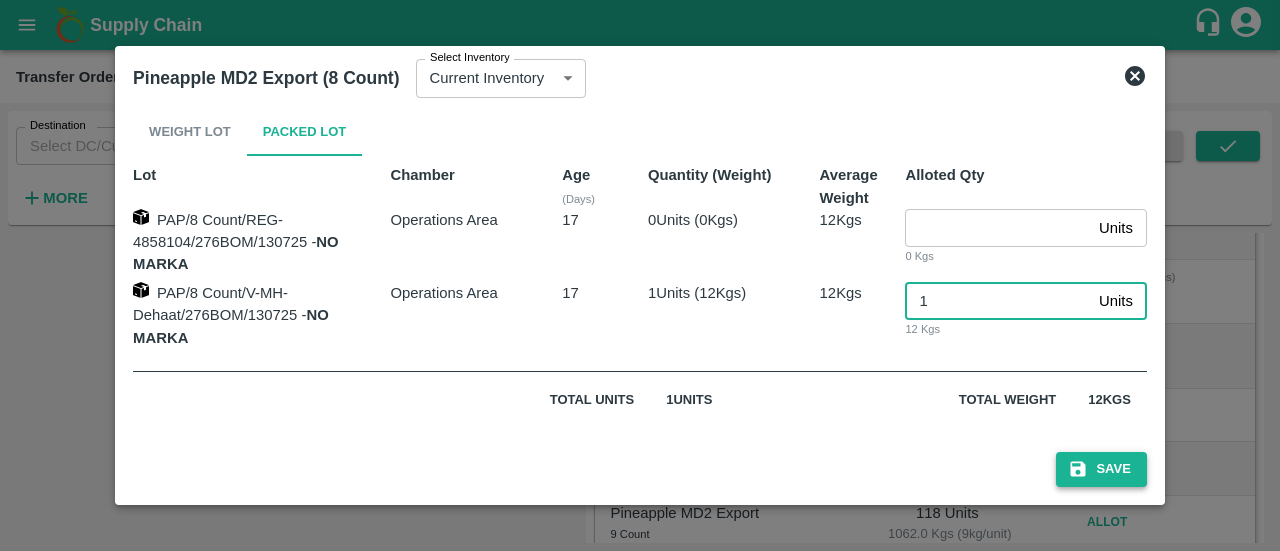 type on "1" 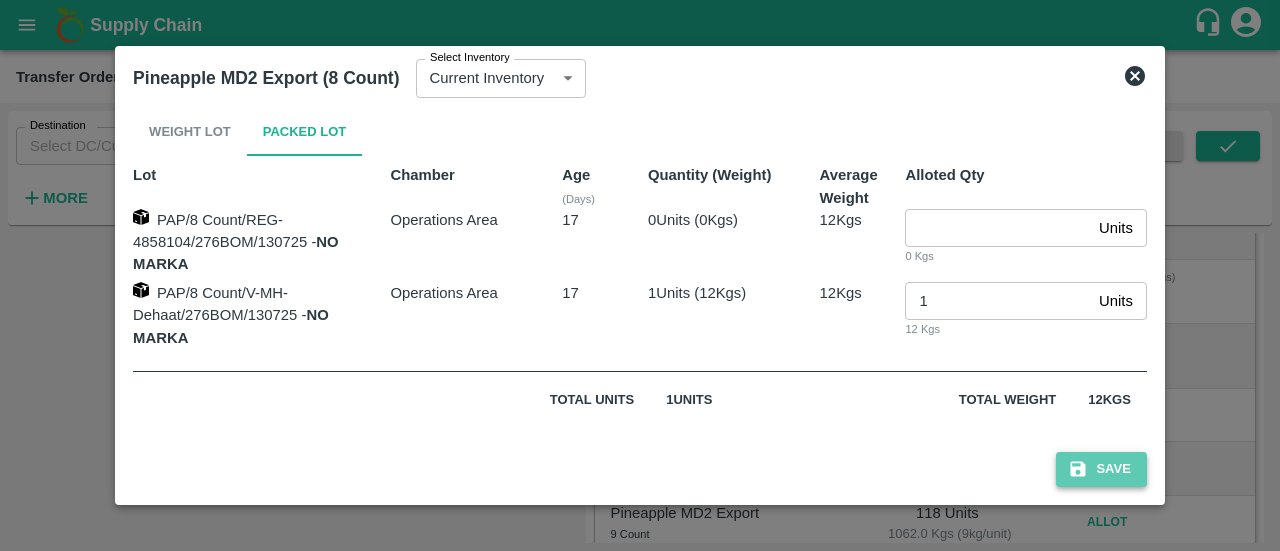 click on "Save" at bounding box center [1101, 469] 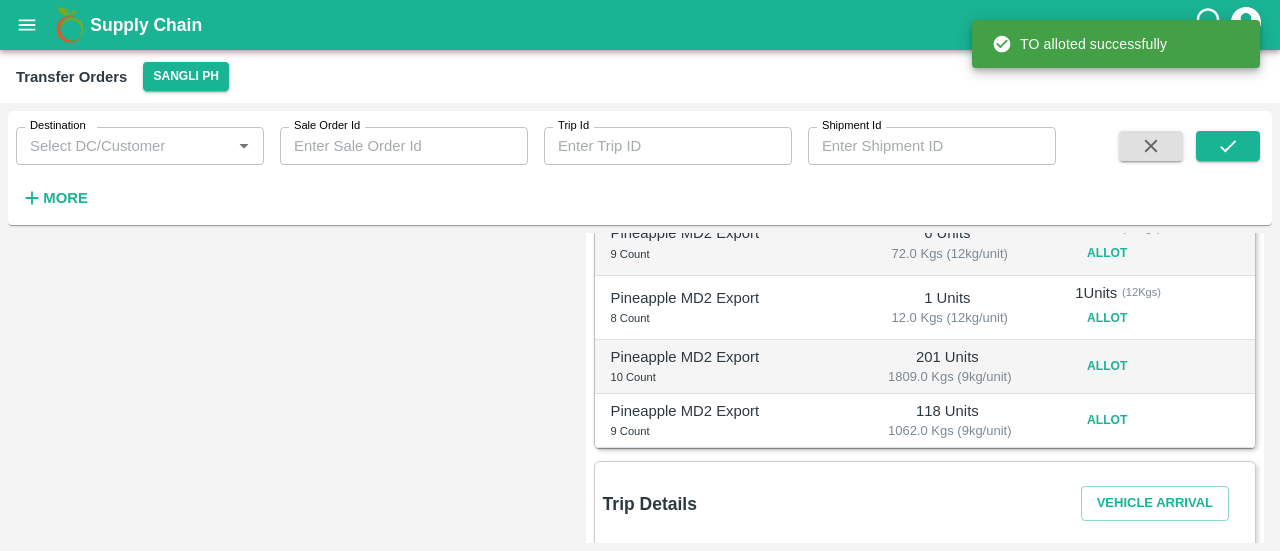 scroll, scrollTop: 641, scrollLeft: 0, axis: vertical 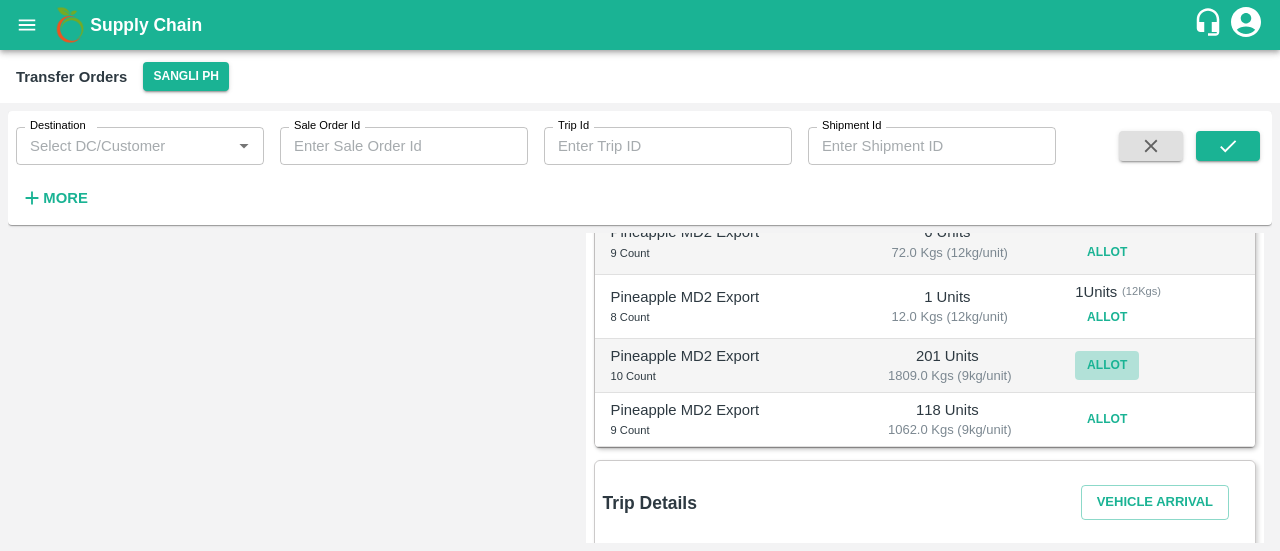 click on "Allot" at bounding box center (1107, 365) 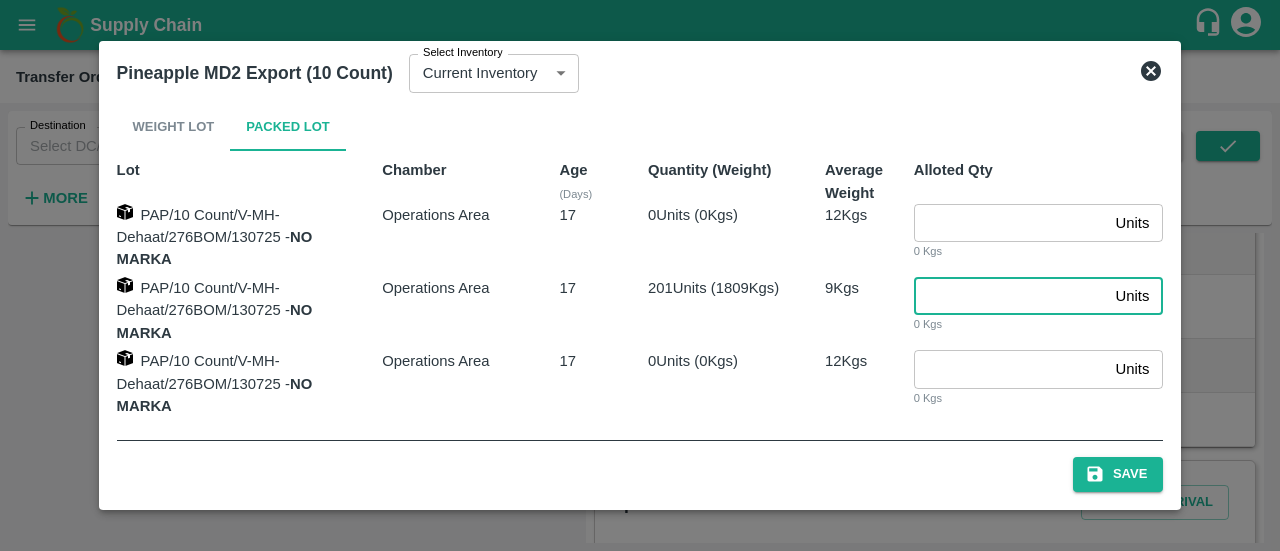 click at bounding box center [1011, 296] 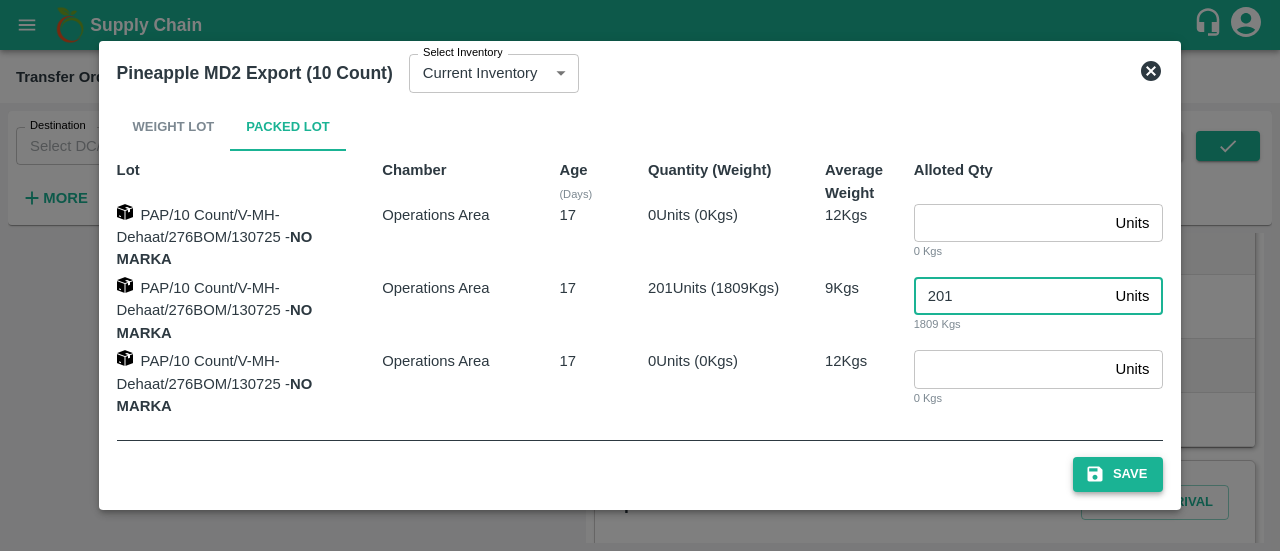 type on "201" 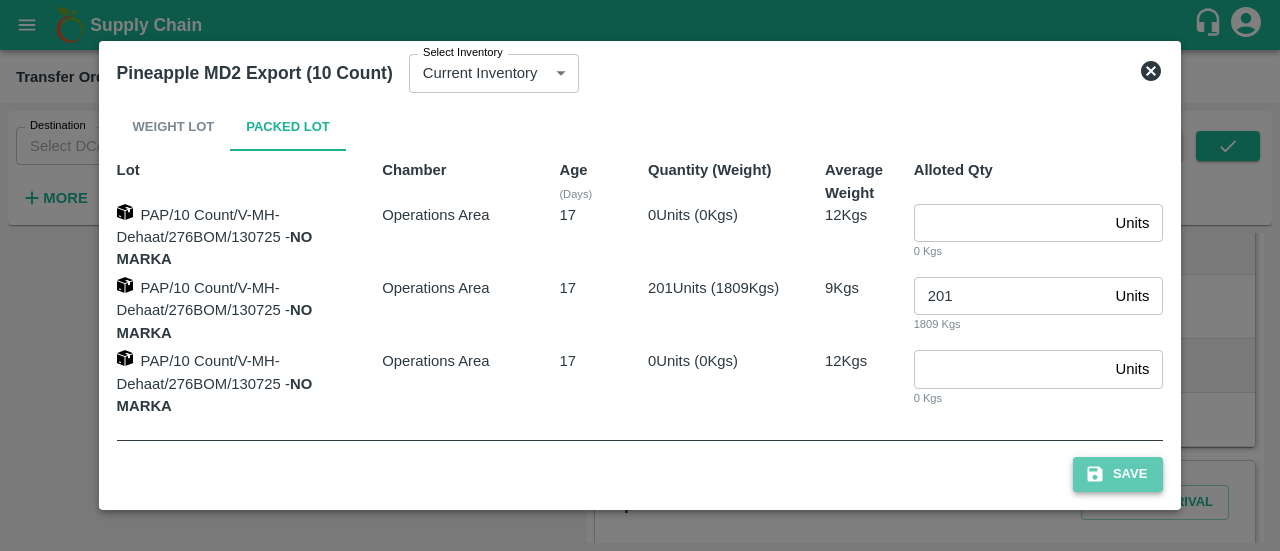 click 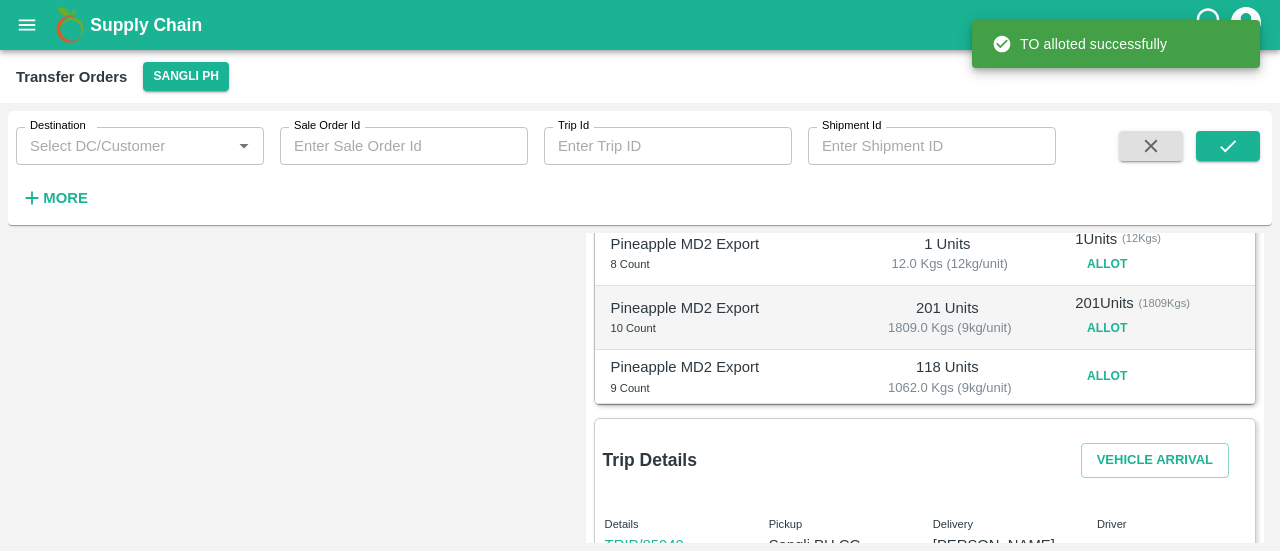 scroll, scrollTop: 693, scrollLeft: 0, axis: vertical 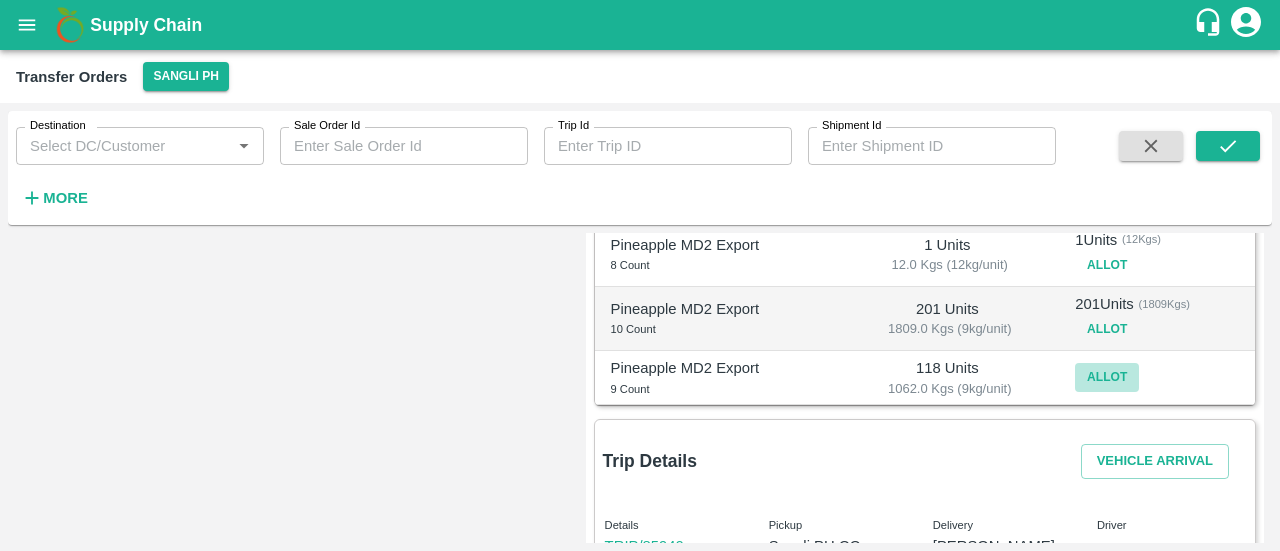 click on "Allot" at bounding box center [1107, 377] 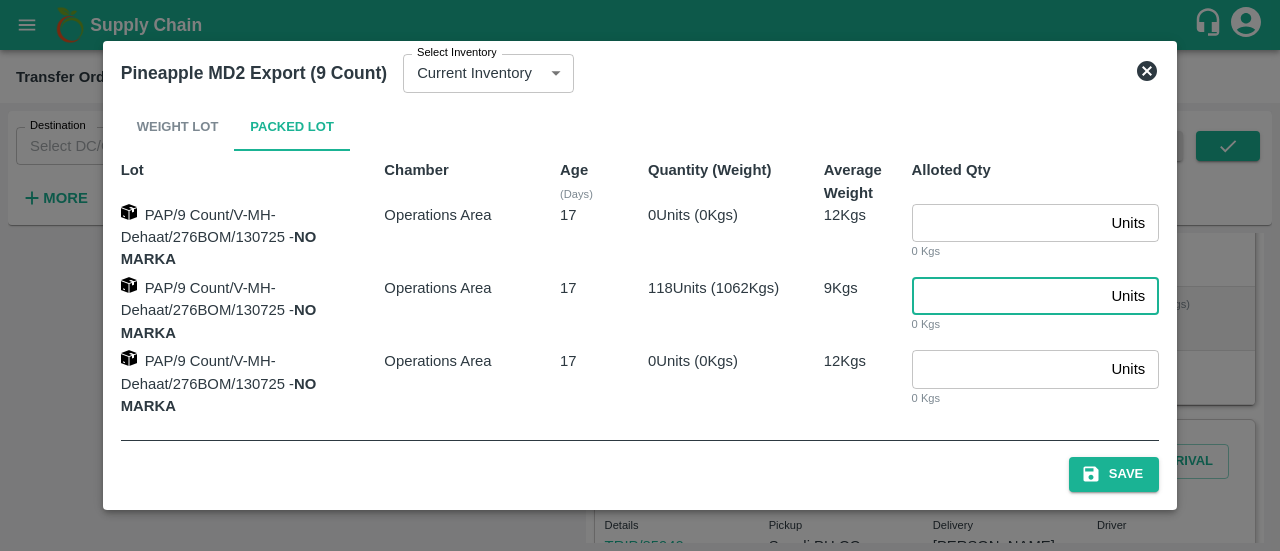 click at bounding box center (1008, 296) 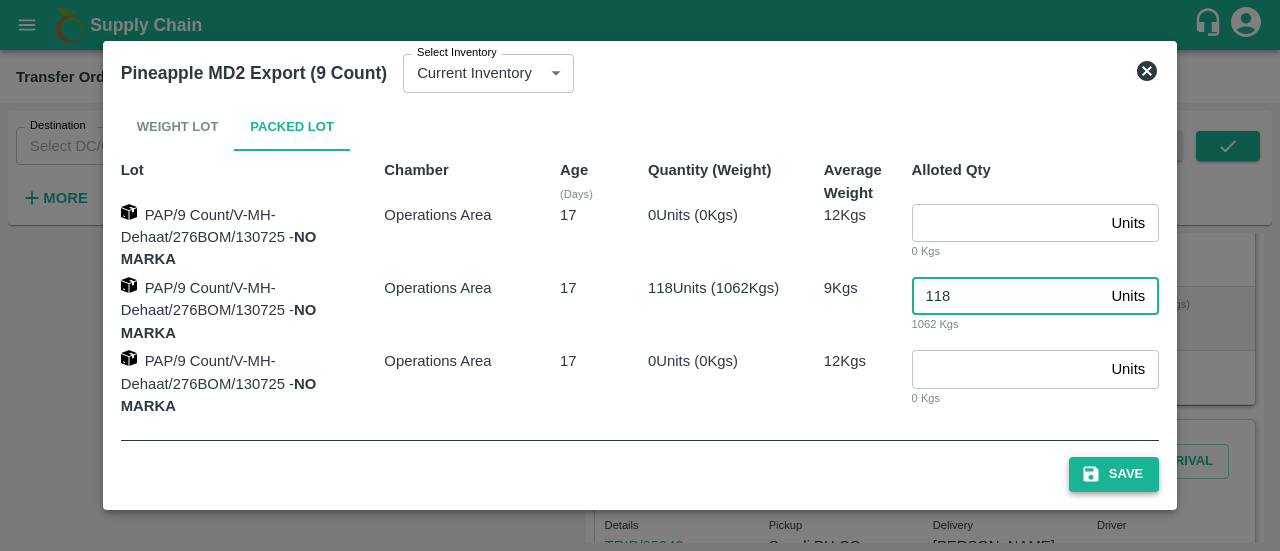 type on "118" 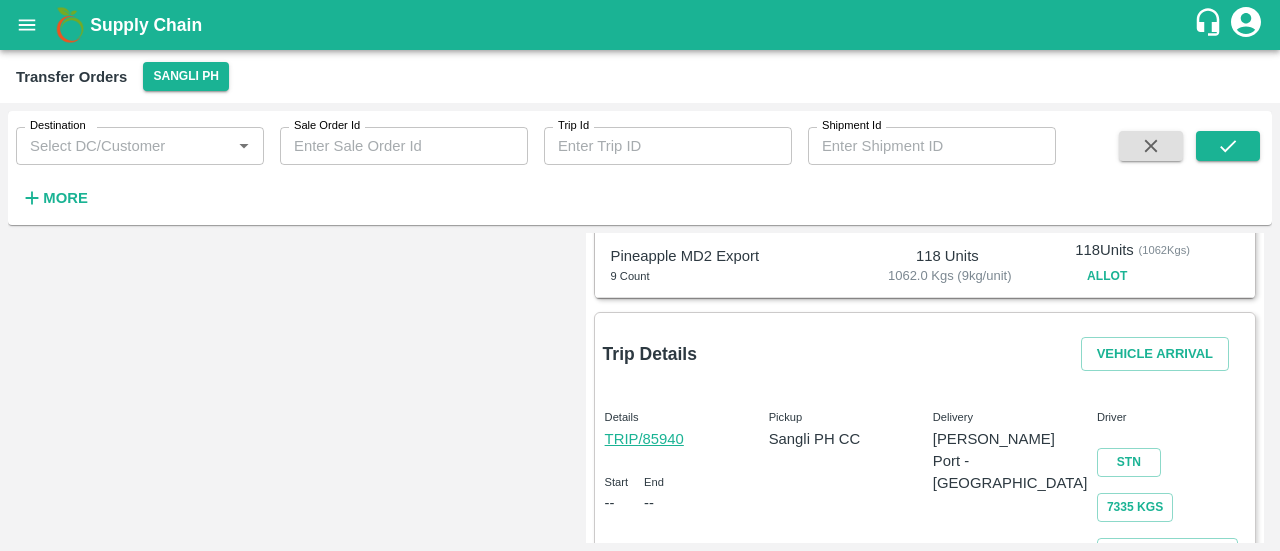scroll, scrollTop: 866, scrollLeft: 0, axis: vertical 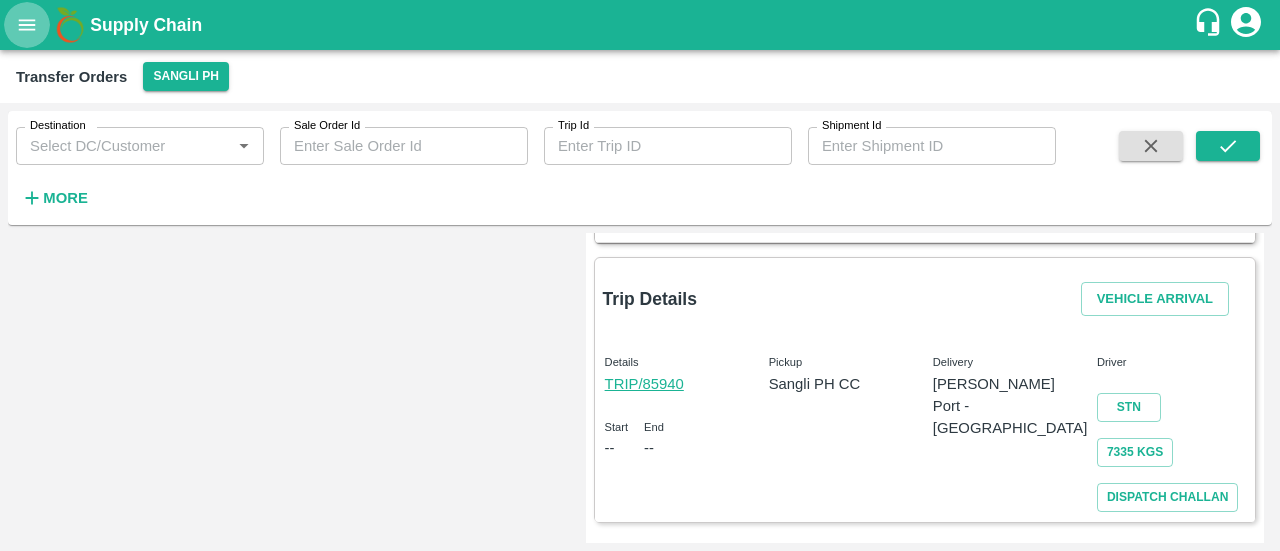 click 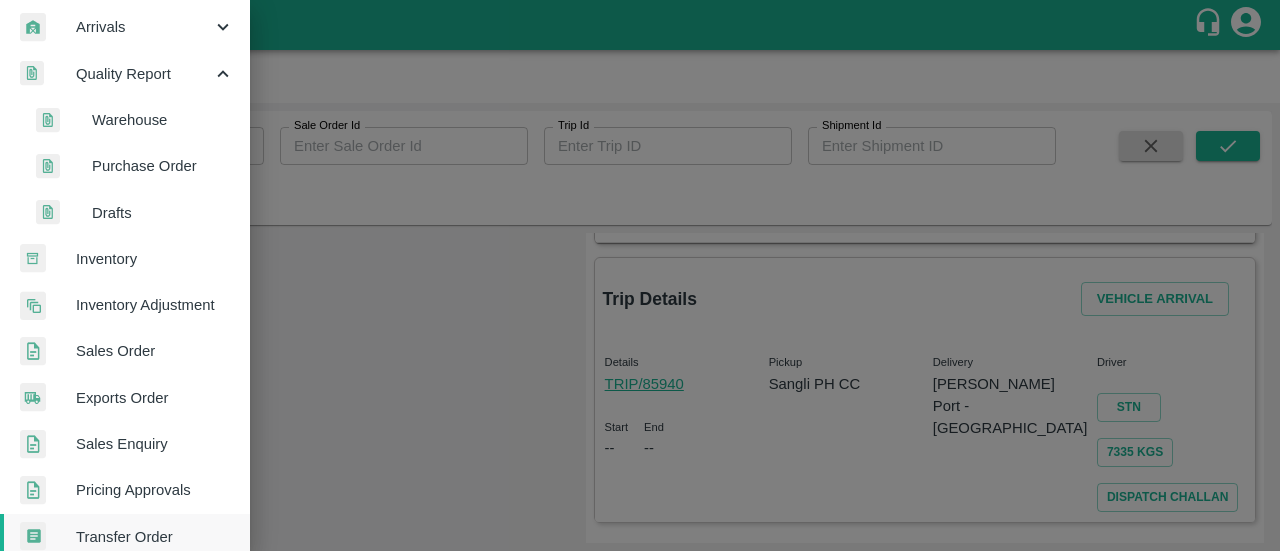 scroll, scrollTop: 282, scrollLeft: 0, axis: vertical 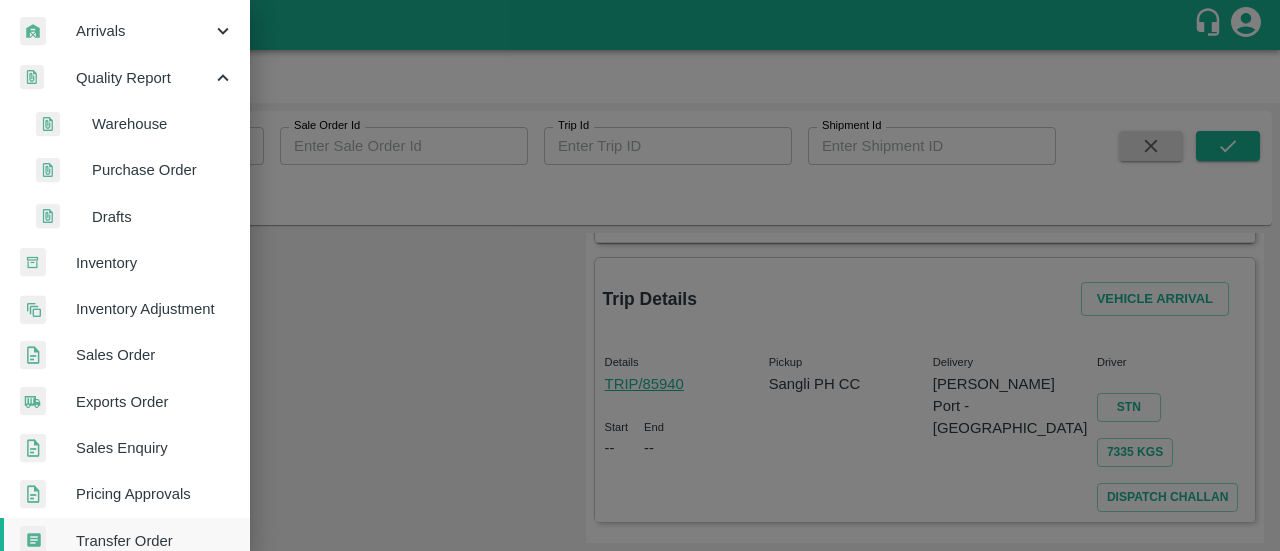click on "Inventory" at bounding box center (155, 263) 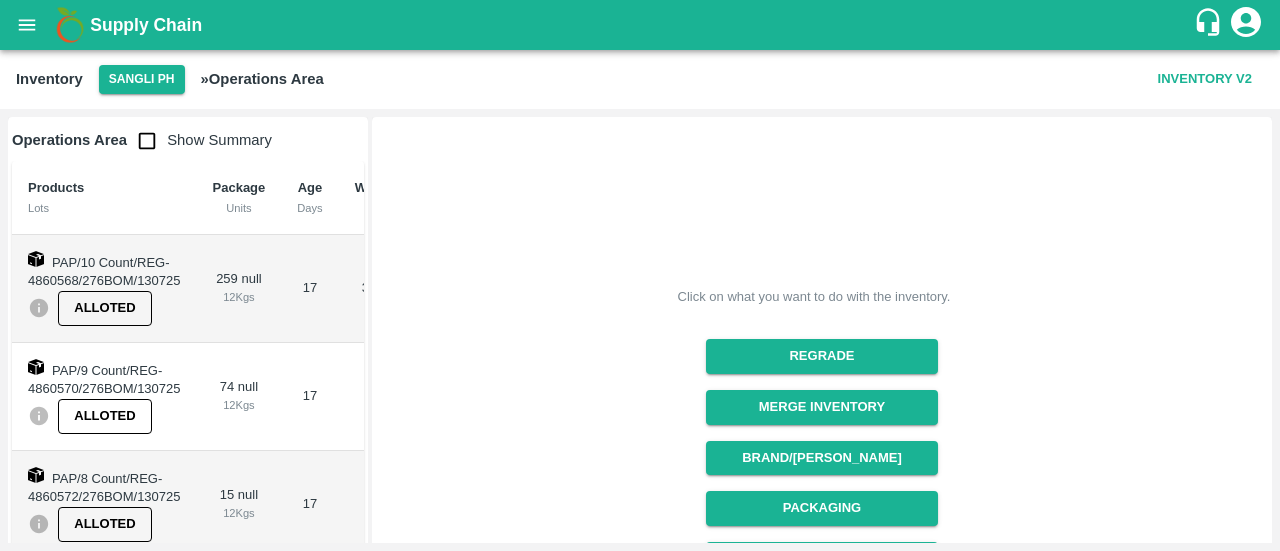scroll, scrollTop: 348, scrollLeft: 0, axis: vertical 